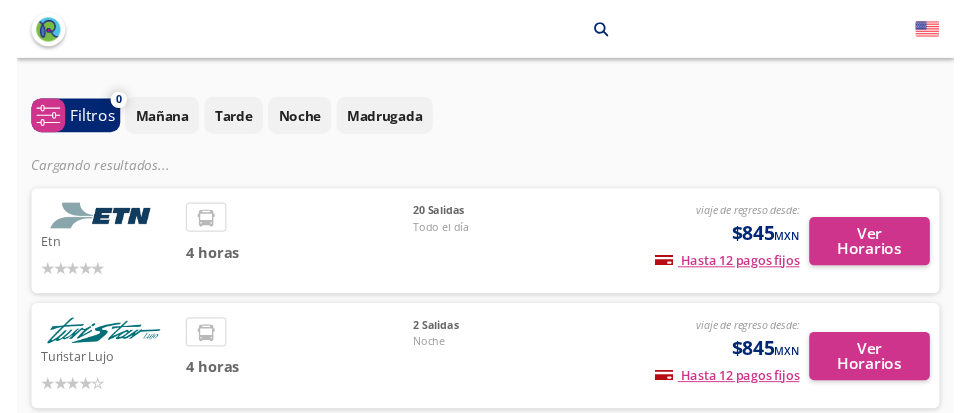scroll, scrollTop: 0, scrollLeft: 0, axis: both 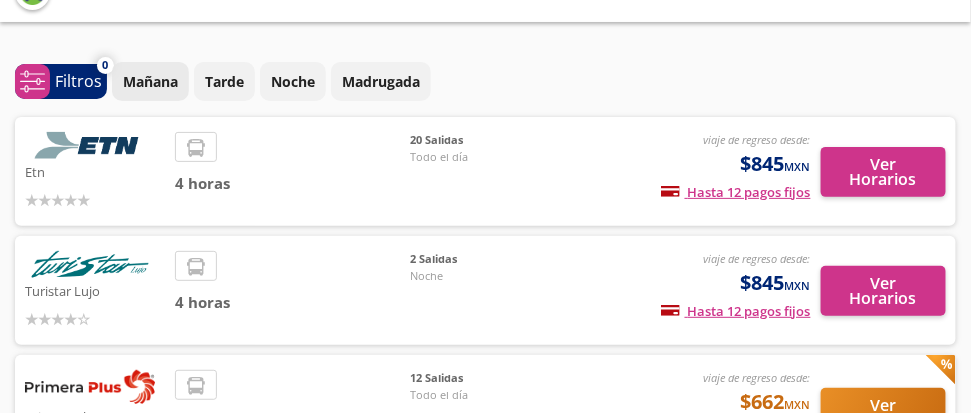click on "Mañana" at bounding box center [150, 81] 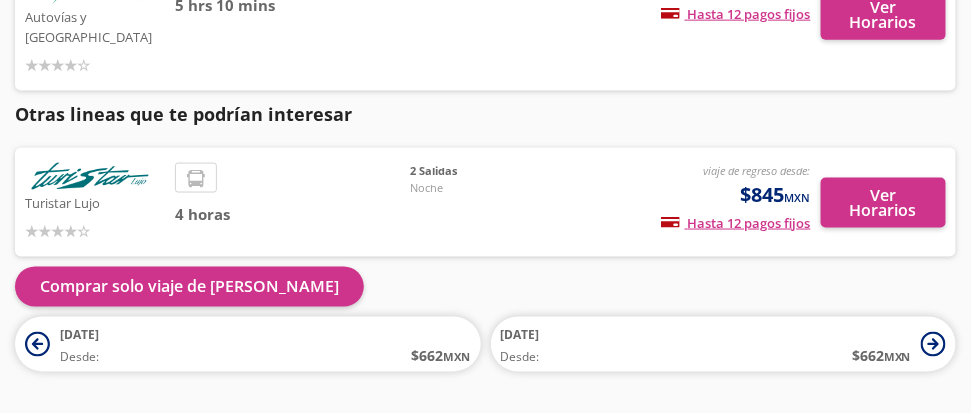 scroll, scrollTop: 643, scrollLeft: 0, axis: vertical 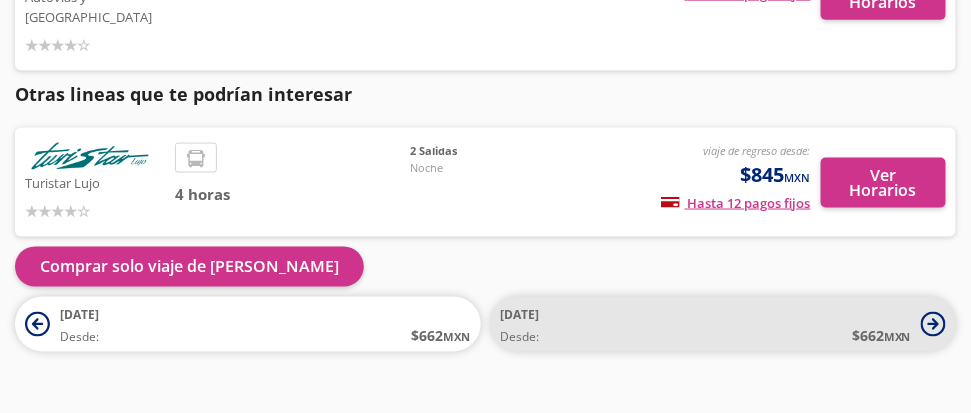 click on "[DATE]" at bounding box center (520, 315) 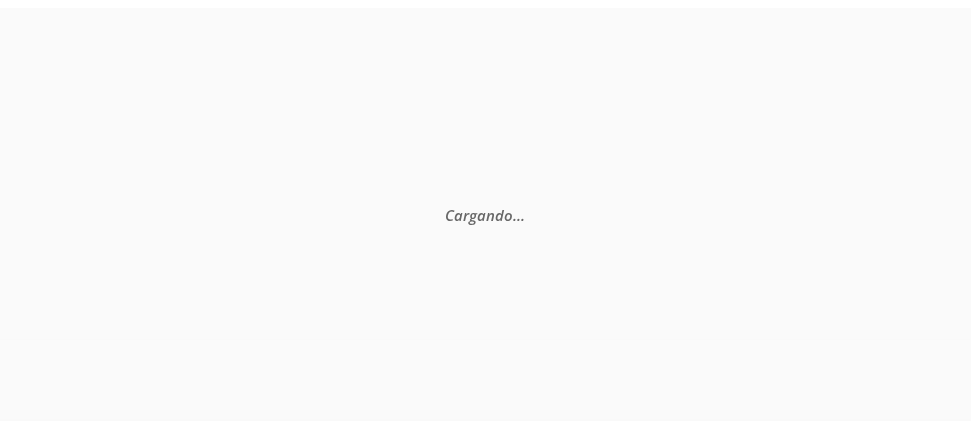 scroll, scrollTop: 0, scrollLeft: 0, axis: both 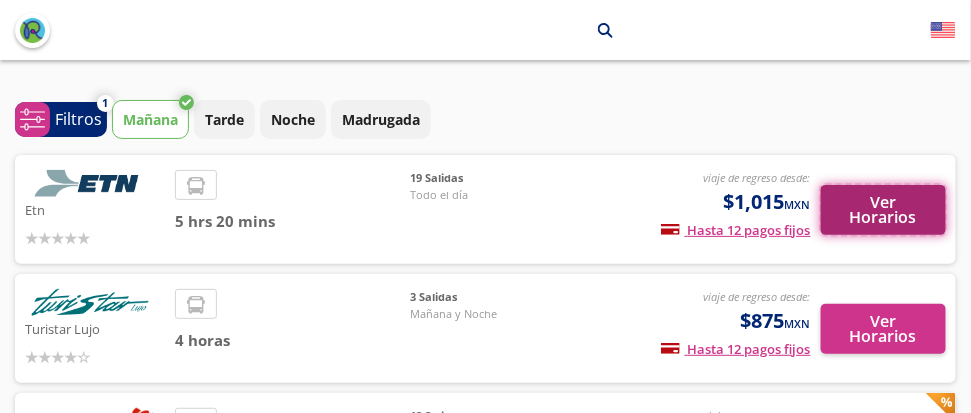 click on "Ver Horarios" at bounding box center [883, 210] 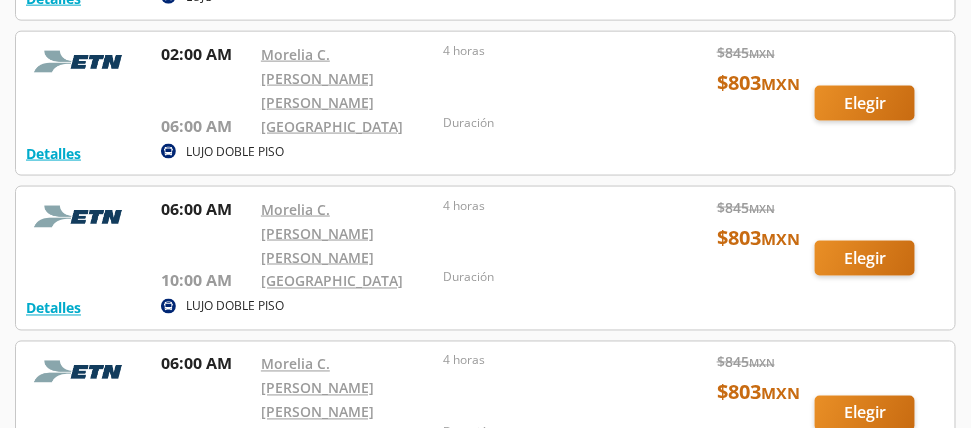 scroll, scrollTop: 628, scrollLeft: 0, axis: vertical 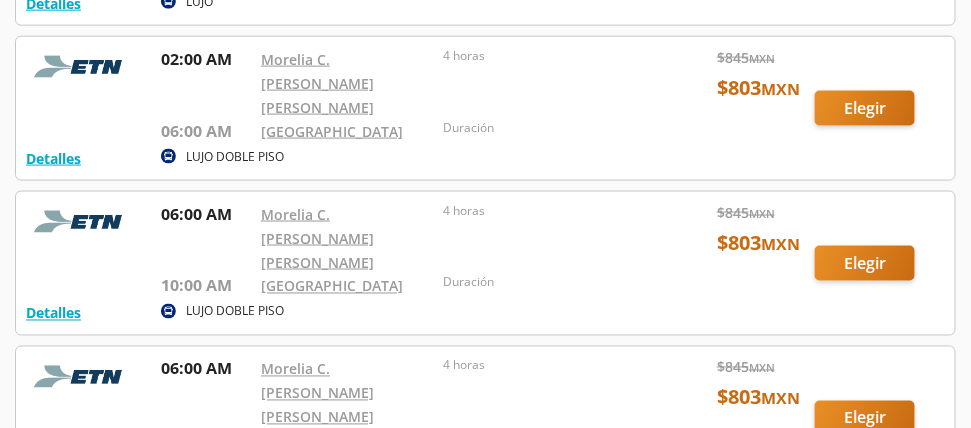 click at bounding box center [485, 263] 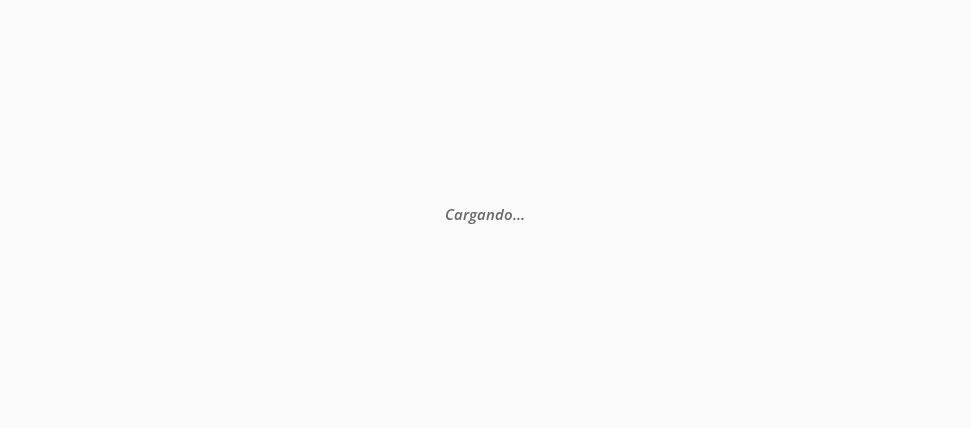 scroll, scrollTop: 0, scrollLeft: 0, axis: both 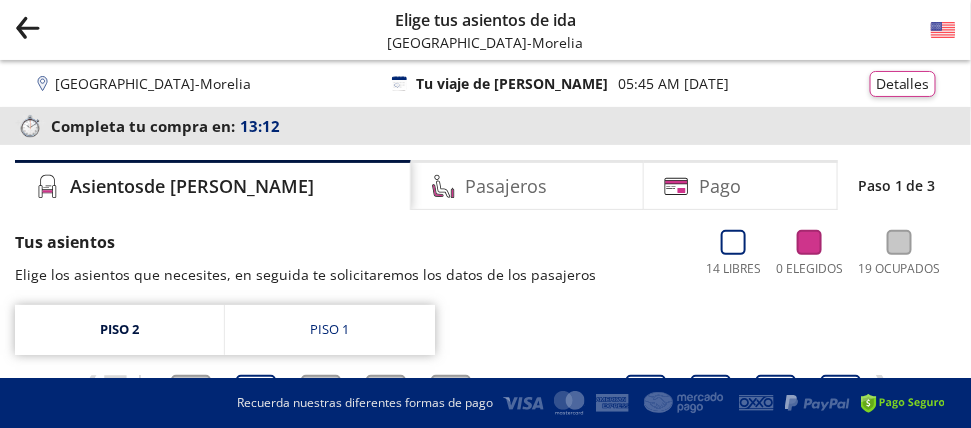 click on "05:45 AM [DATE]" at bounding box center [674, 83] 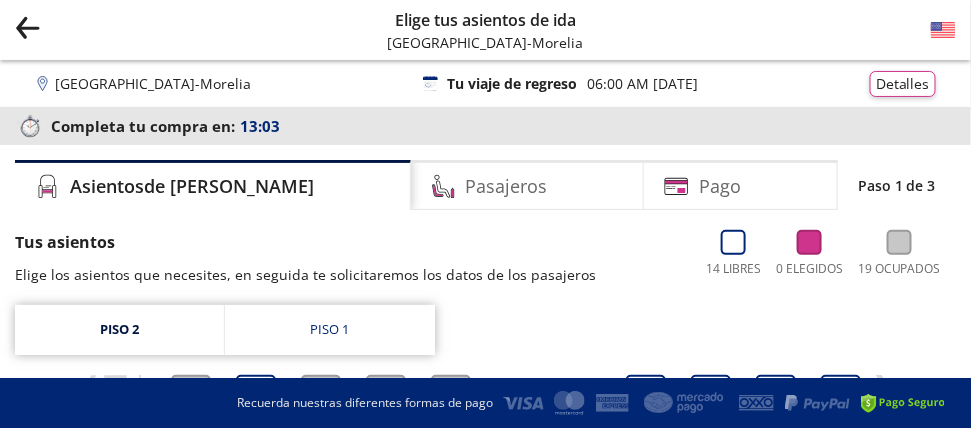 click on "Group 9 Created with Sketch." 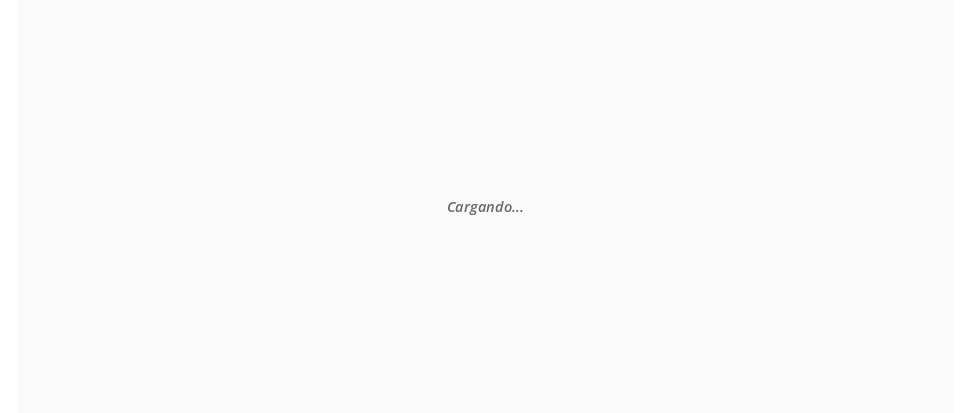 scroll, scrollTop: 0, scrollLeft: 0, axis: both 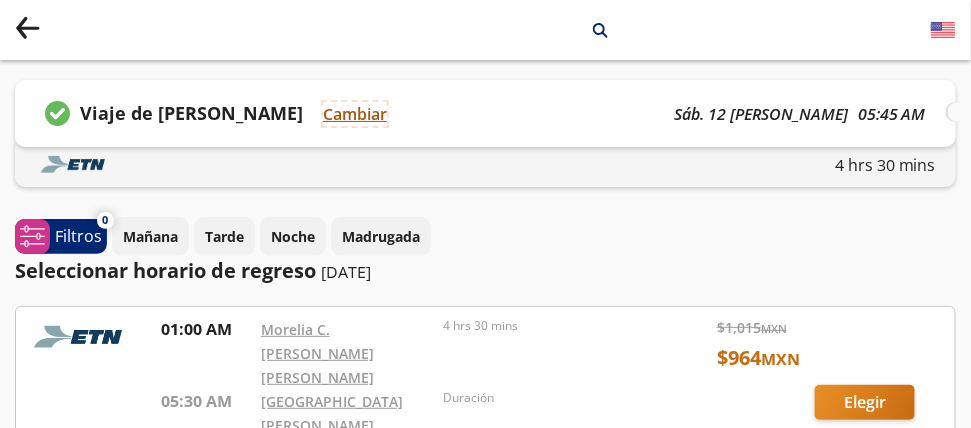 click on "Cambiar" at bounding box center (355, 114) 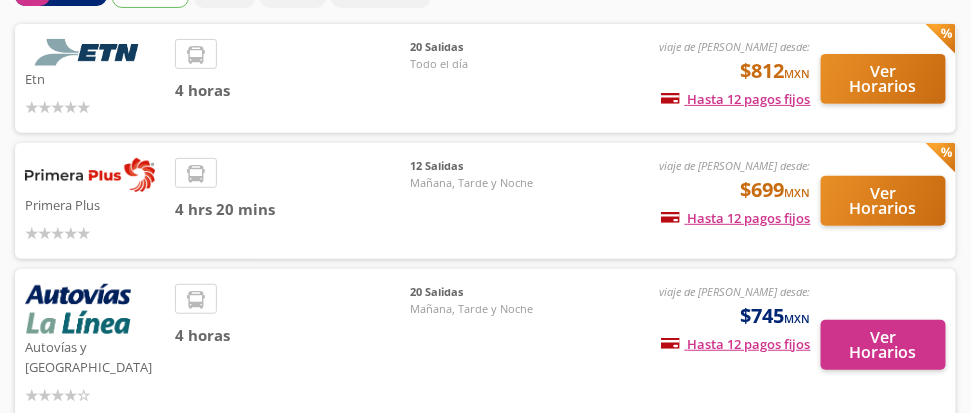 scroll, scrollTop: 139, scrollLeft: 0, axis: vertical 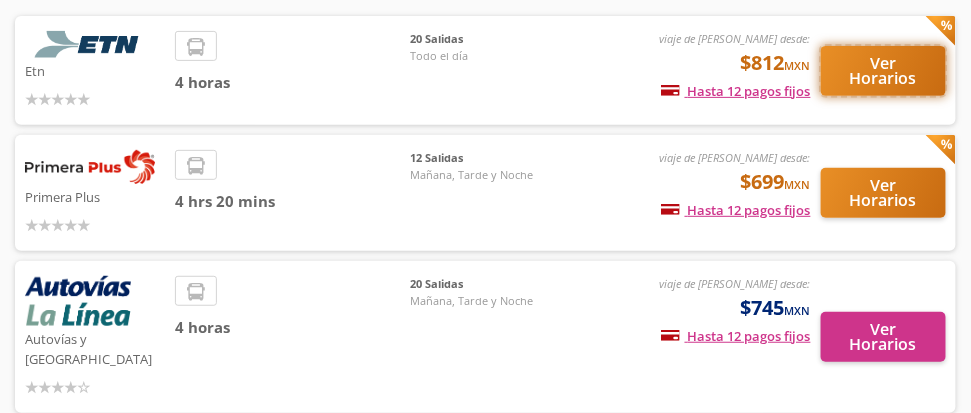 click on "Ver Horarios" at bounding box center [883, 71] 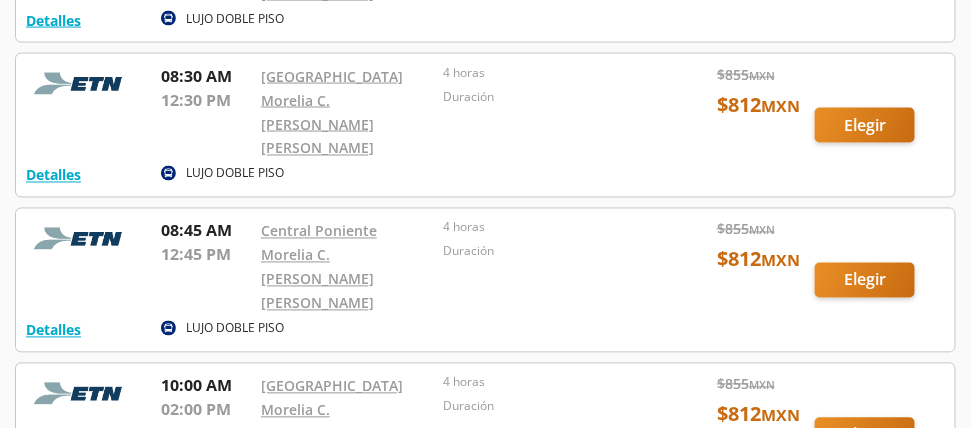 scroll, scrollTop: 762, scrollLeft: 0, axis: vertical 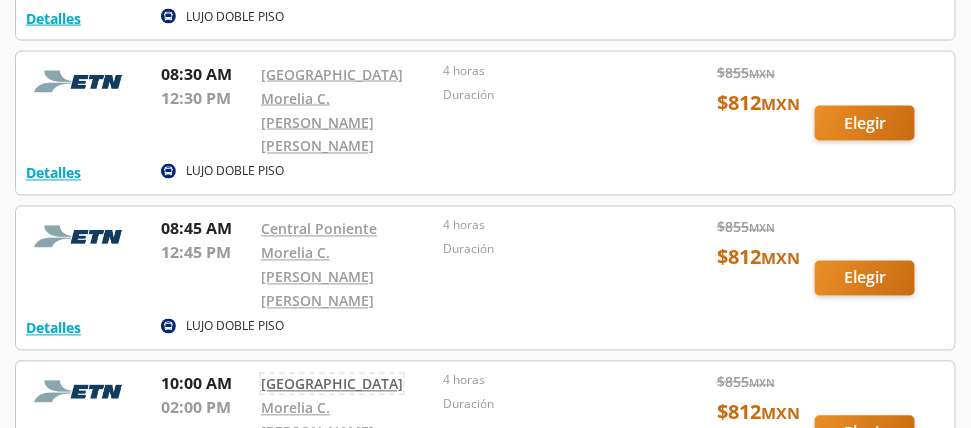 click on "[GEOGRAPHIC_DATA]" at bounding box center (332, 384) 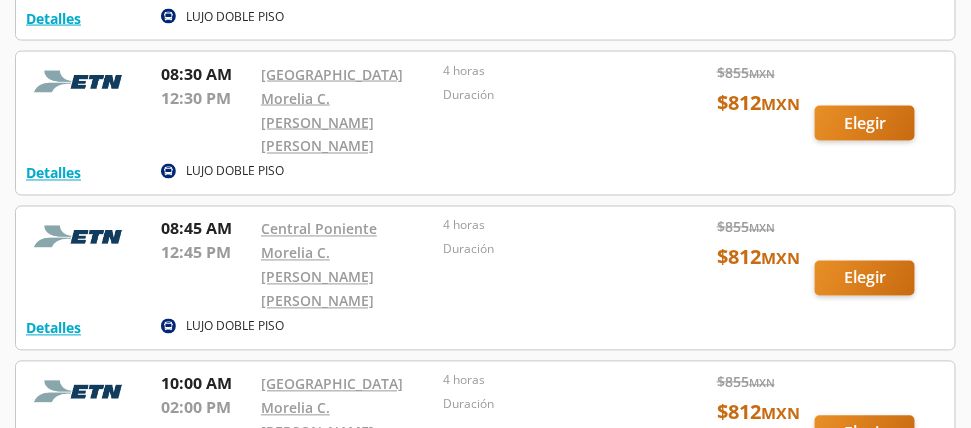 click at bounding box center [485, 433] 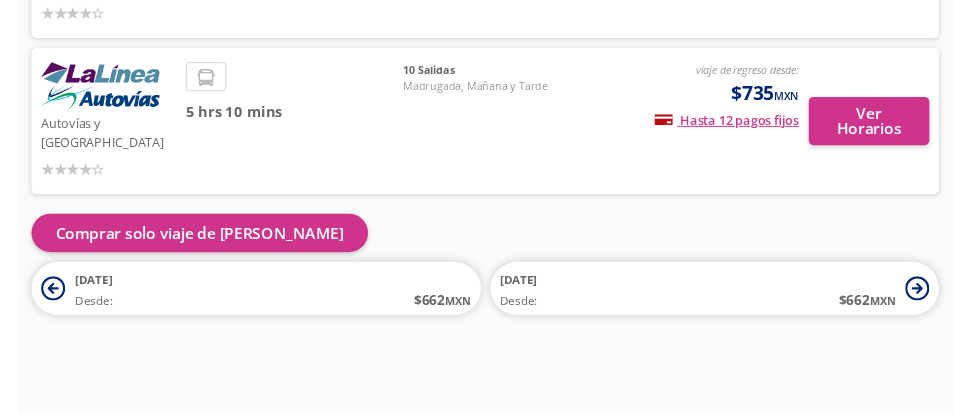 scroll, scrollTop: 606, scrollLeft: 0, axis: vertical 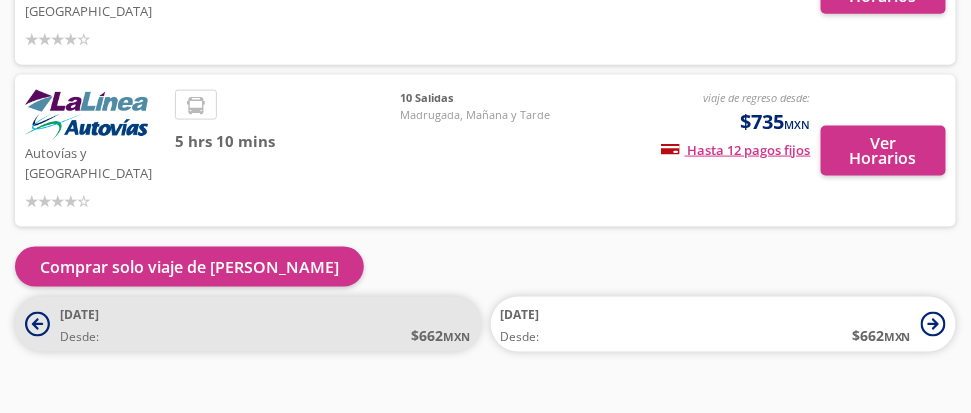 click on "[DATE] Desde: $ 662  MXN" at bounding box center (265, 324) 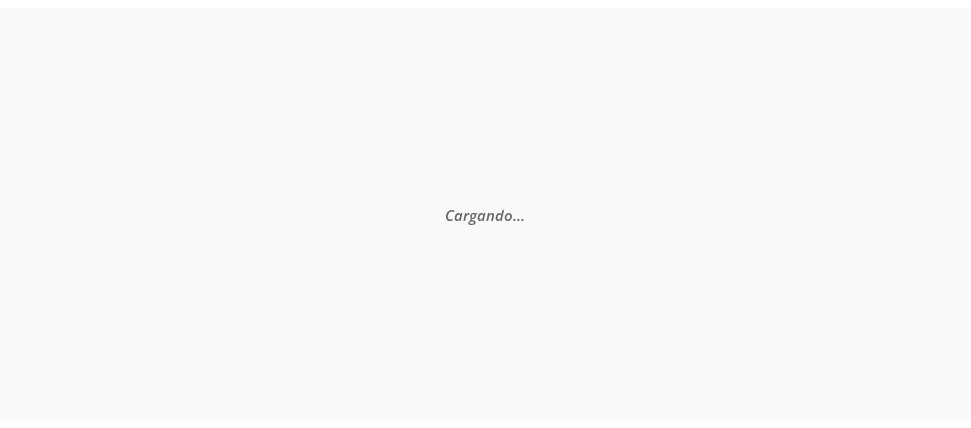 scroll, scrollTop: 0, scrollLeft: 0, axis: both 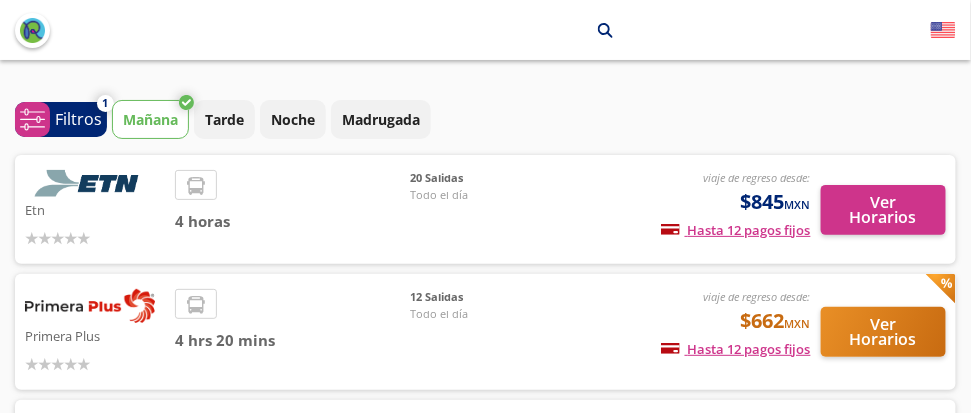 click on "Primera Plus viaje de regreso desde: $662  MXN   Hasta 12 pagos fijos Pagos fijos en compras mayores a $30 MXN, con tarjetas de bancos participantes 4 hrs 20 mins 12 Salidas Todo el día Ver Horarios" at bounding box center [485, 332] 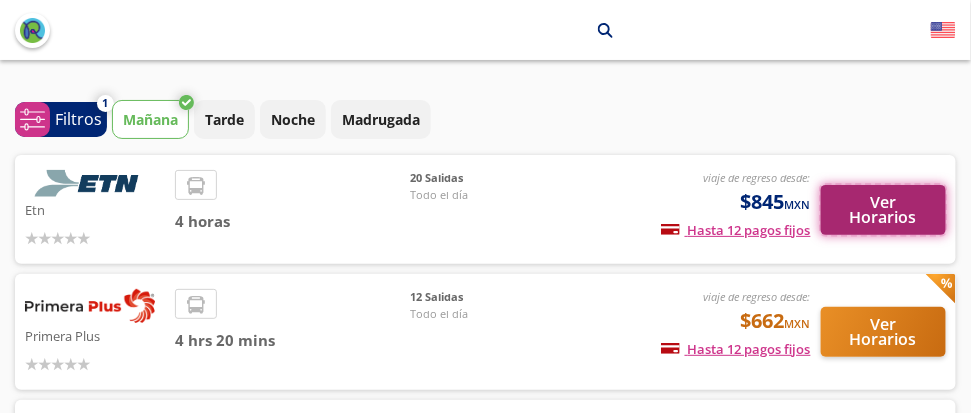 click on "Ver Horarios" at bounding box center [883, 210] 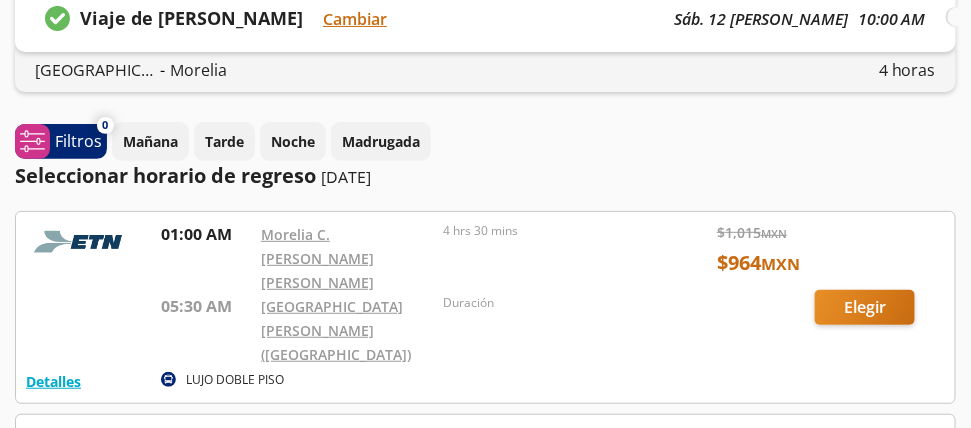 scroll, scrollTop: 100, scrollLeft: 0, axis: vertical 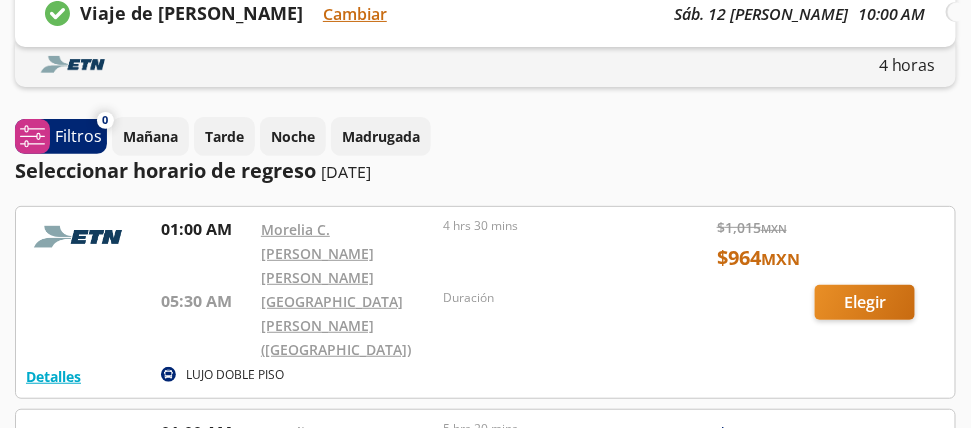 drag, startPoint x: 416, startPoint y: 277, endPoint x: 443, endPoint y: 297, distance: 33.600594 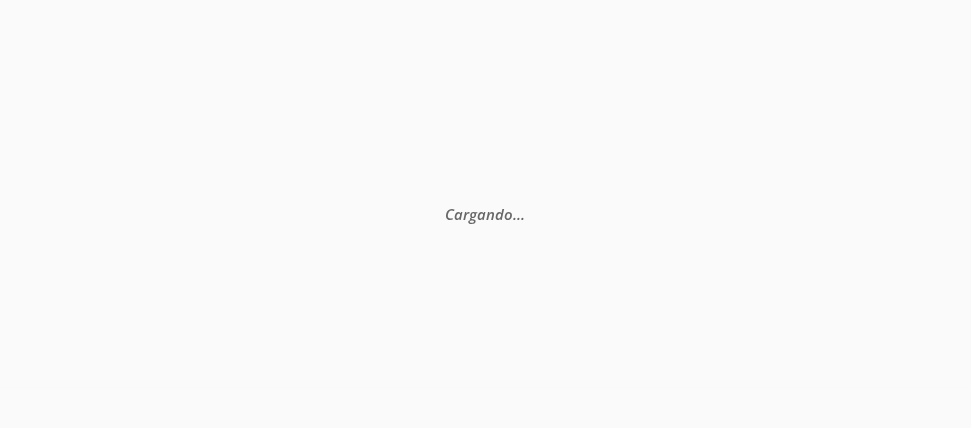scroll, scrollTop: 0, scrollLeft: 0, axis: both 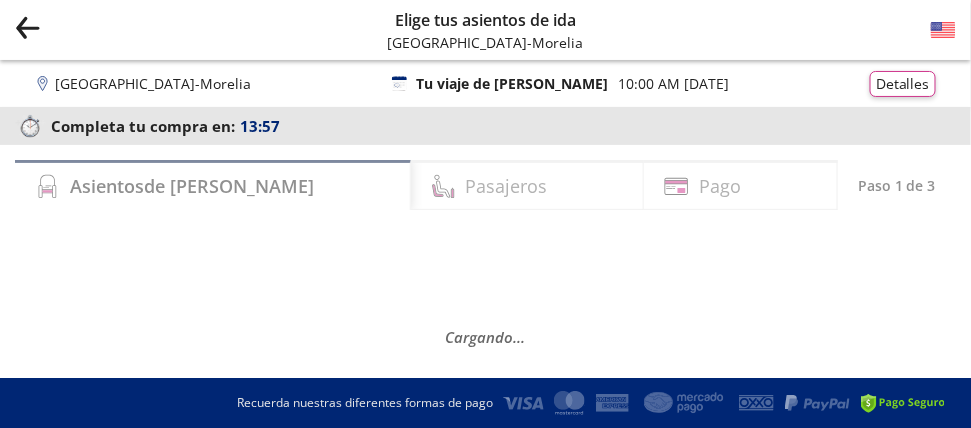 click on "Group 9 Created with Sketch." 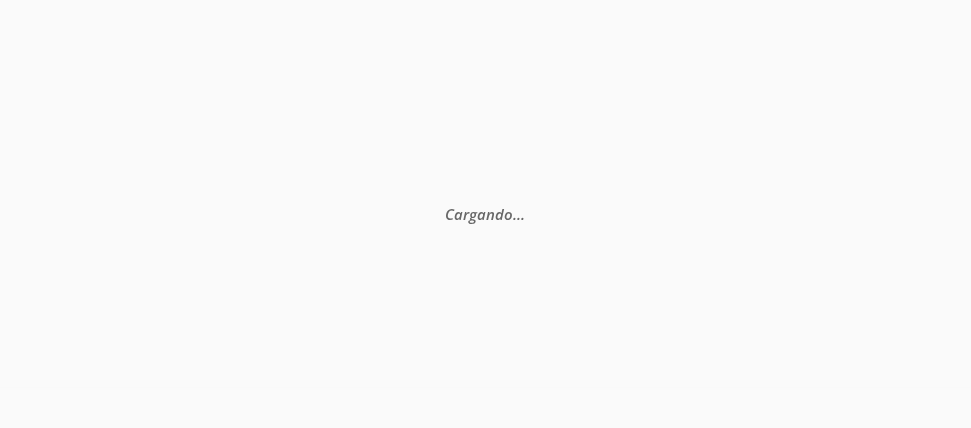 scroll, scrollTop: 0, scrollLeft: 0, axis: both 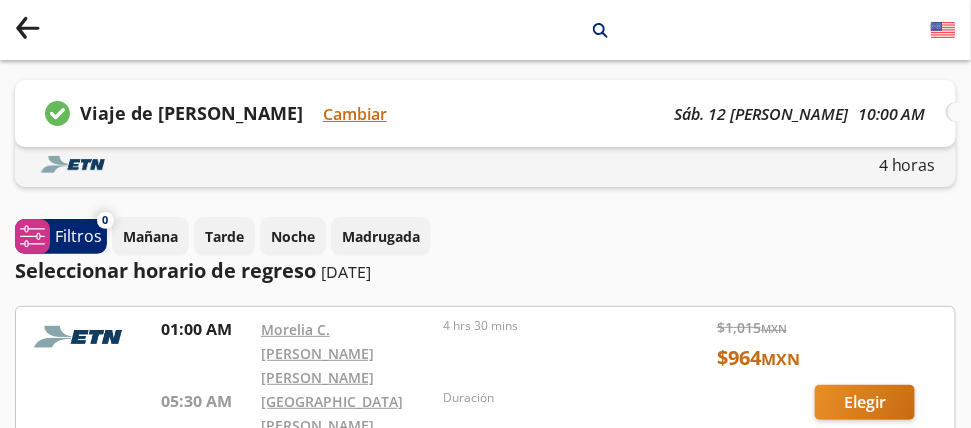 click on "4 horas" at bounding box center (485, 164) 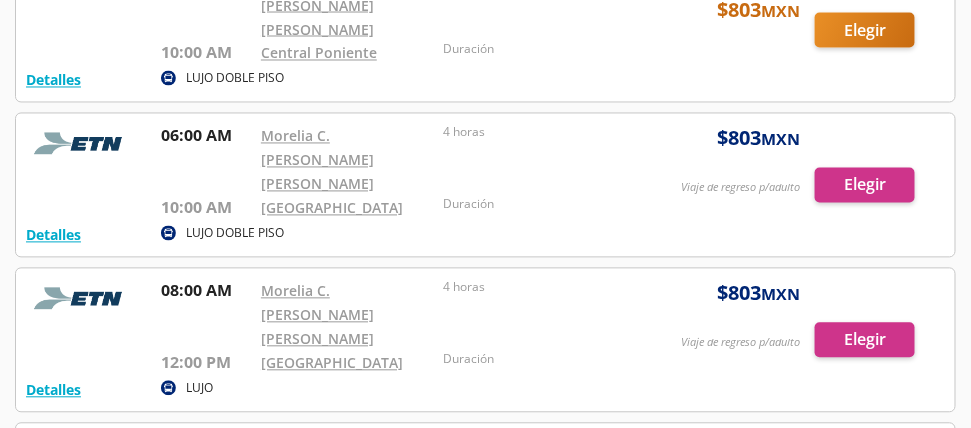 scroll, scrollTop: 880, scrollLeft: 0, axis: vertical 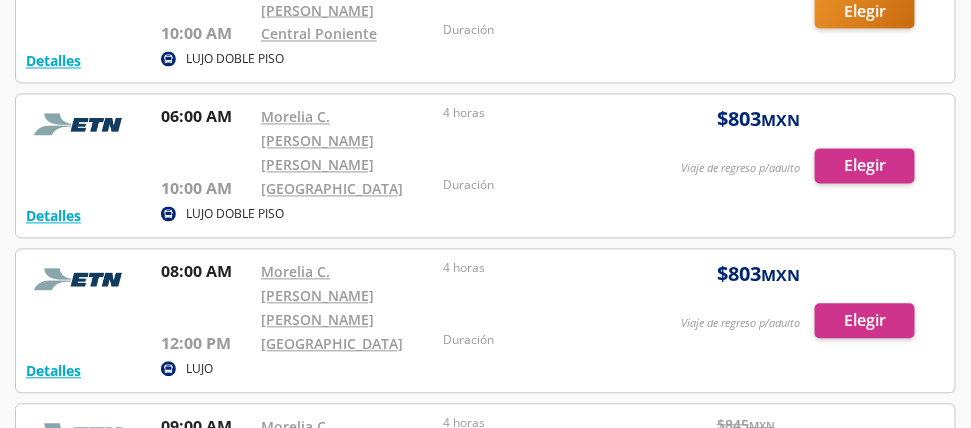 click at bounding box center [485, 476] 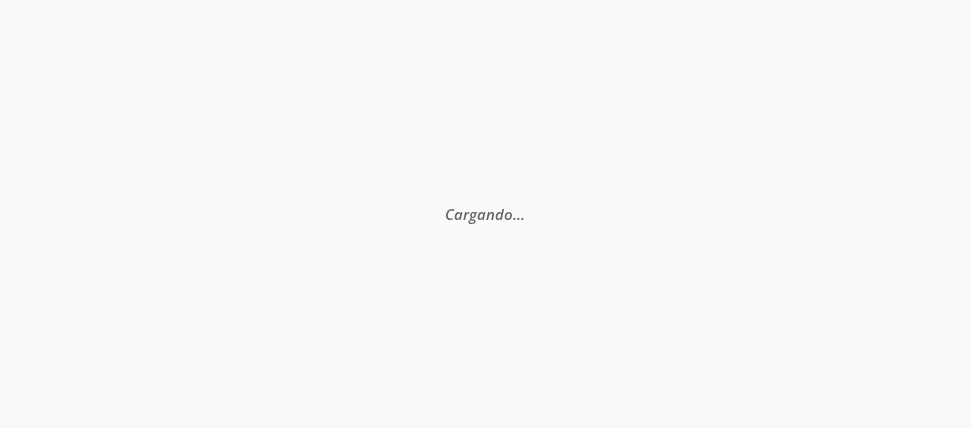 scroll, scrollTop: 0, scrollLeft: 0, axis: both 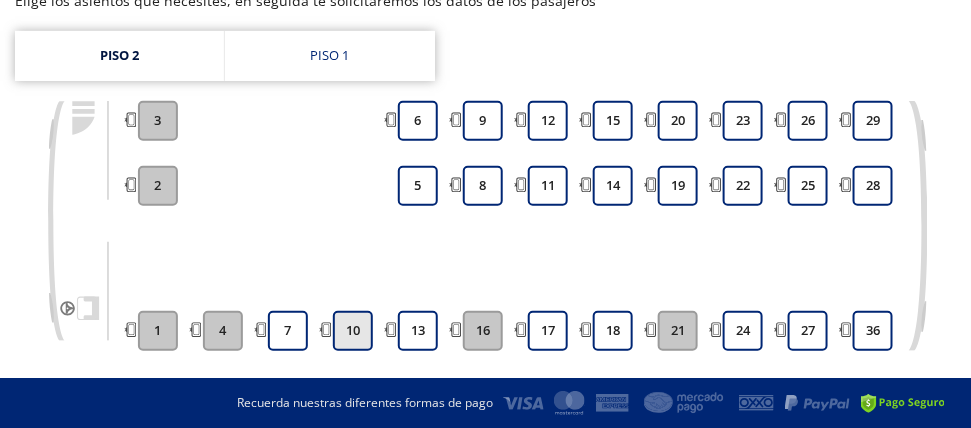 click on "10" at bounding box center [353, 331] 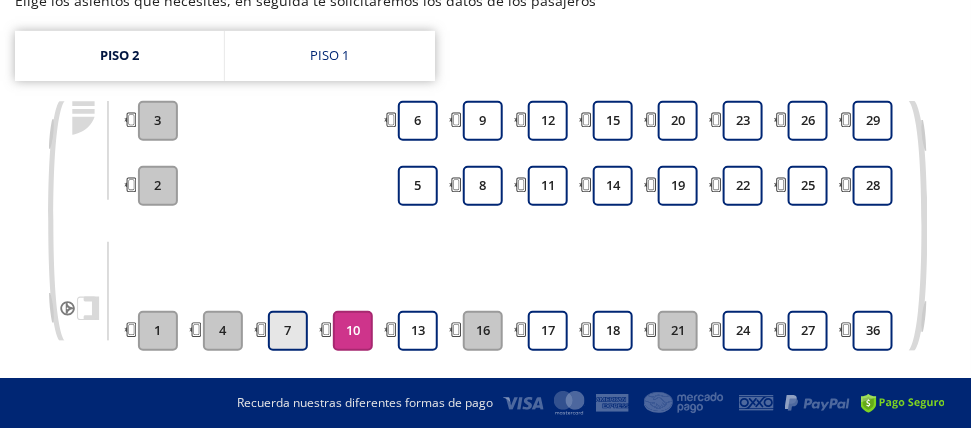 click on "7" at bounding box center [288, 331] 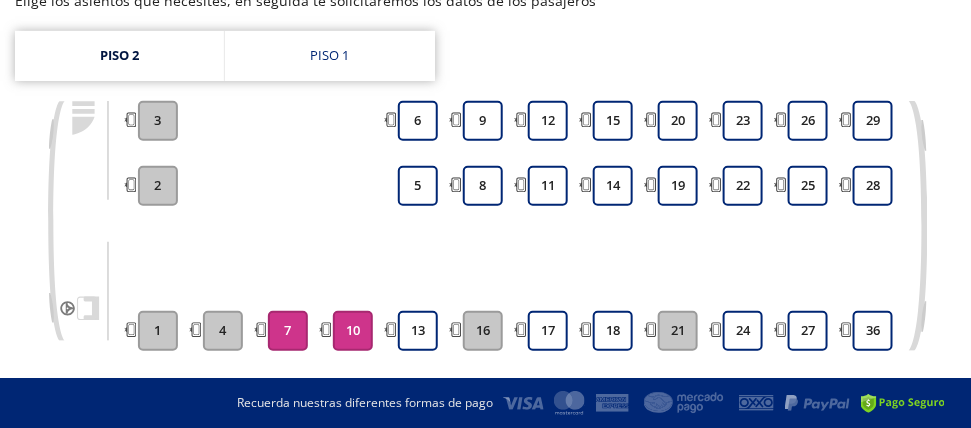 click on "10" at bounding box center (353, 331) 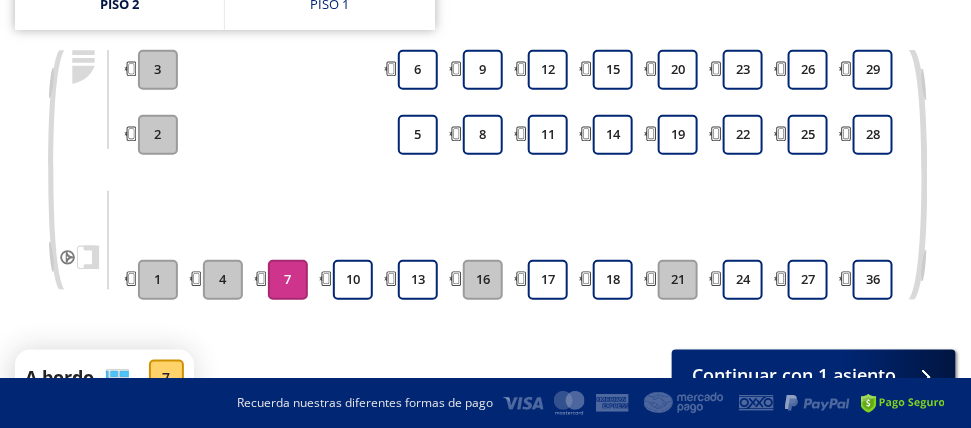 scroll, scrollTop: 427, scrollLeft: 0, axis: vertical 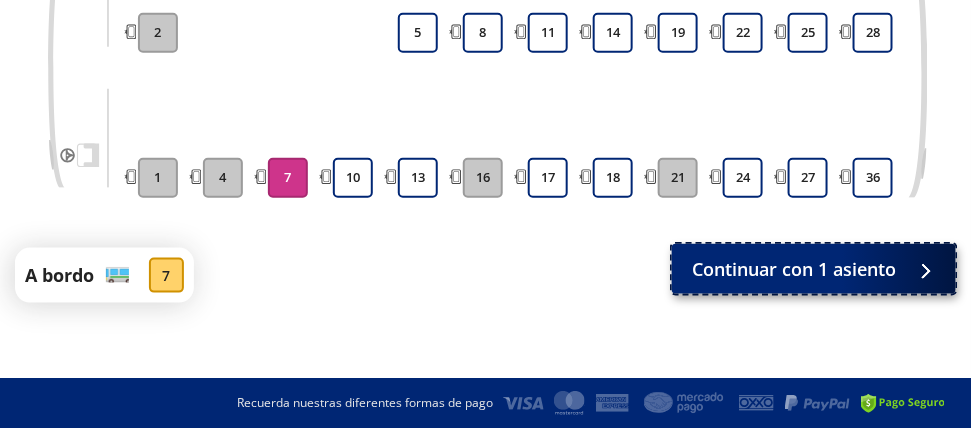 click on "Continuar con 1 asiento" at bounding box center [794, 269] 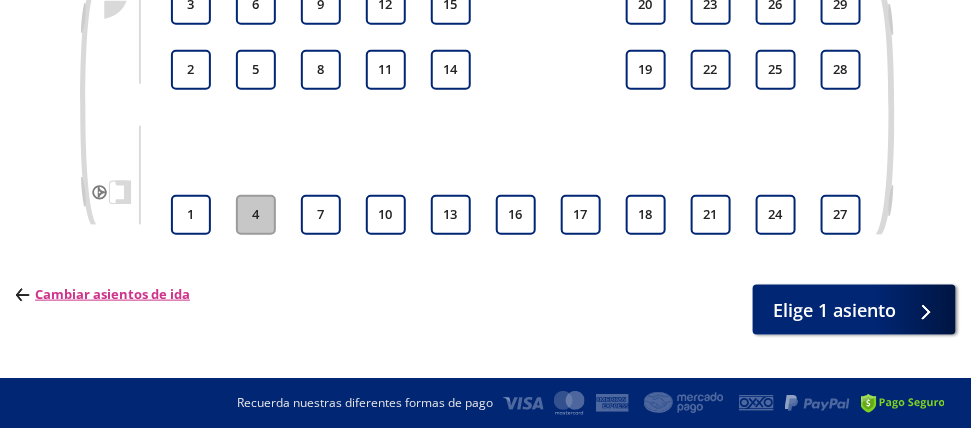 scroll, scrollTop: 391, scrollLeft: 0, axis: vertical 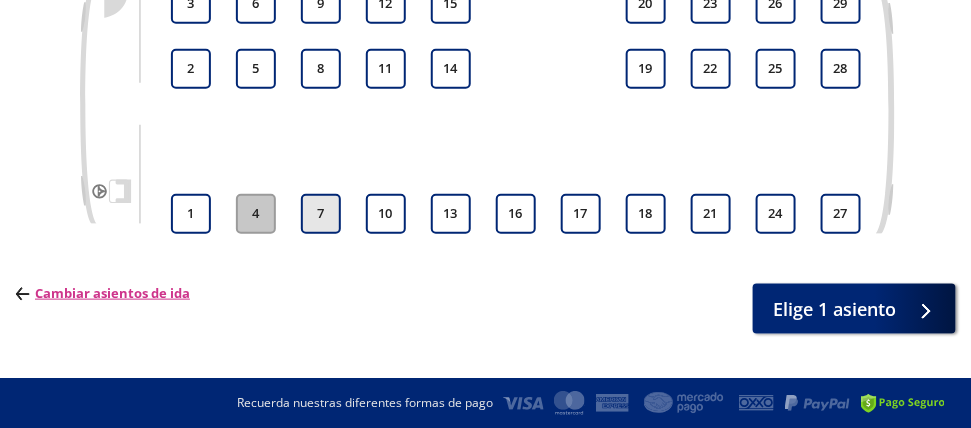 click on "7" at bounding box center [321, 214] 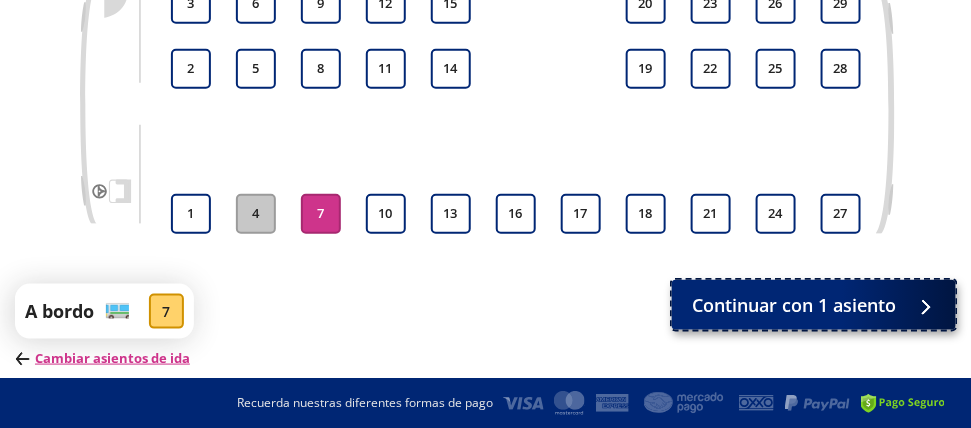click on "Continuar con 1 asiento" at bounding box center [794, 305] 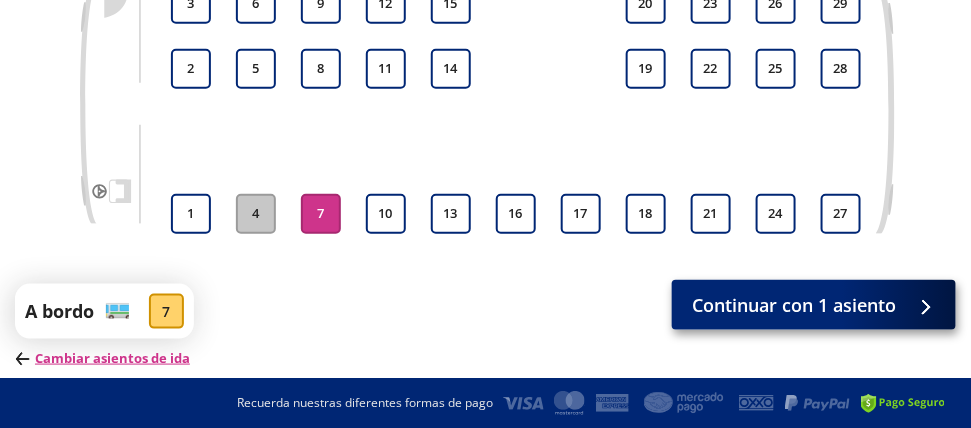 scroll, scrollTop: 0, scrollLeft: 0, axis: both 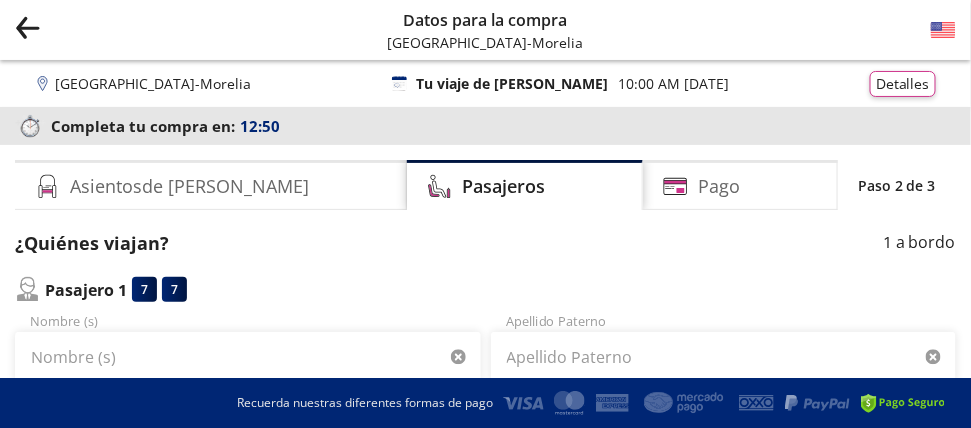 click on "Pasajero 1" at bounding box center (86, 290) 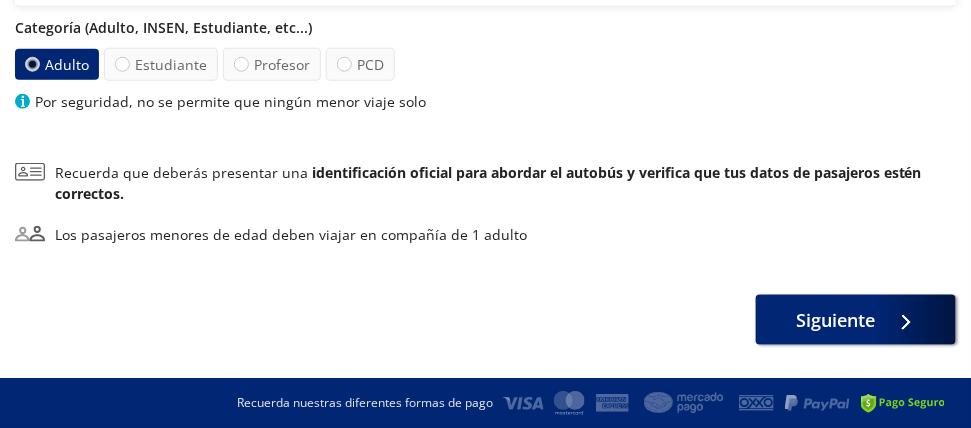 scroll, scrollTop: 496, scrollLeft: 0, axis: vertical 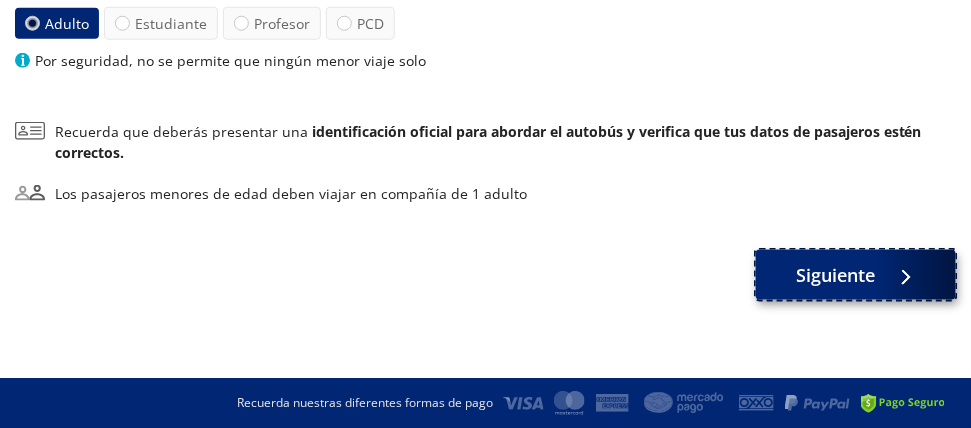 click on "Siguiente" at bounding box center [836, 275] 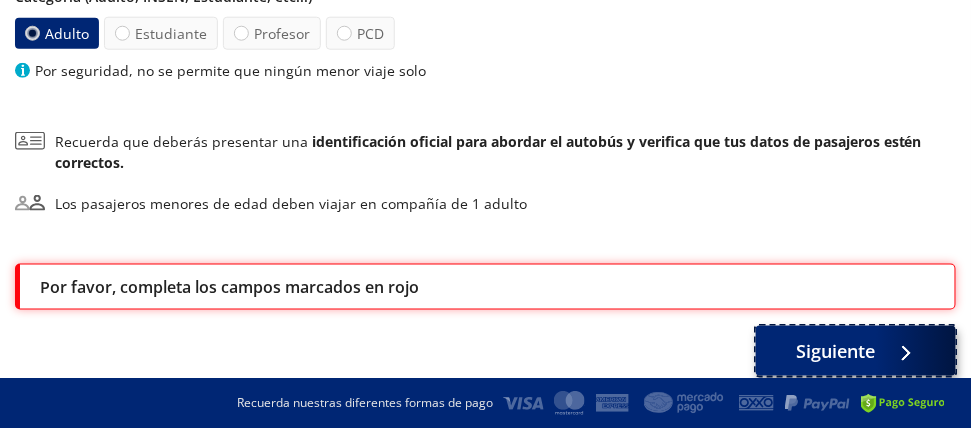 scroll, scrollTop: 571, scrollLeft: 0, axis: vertical 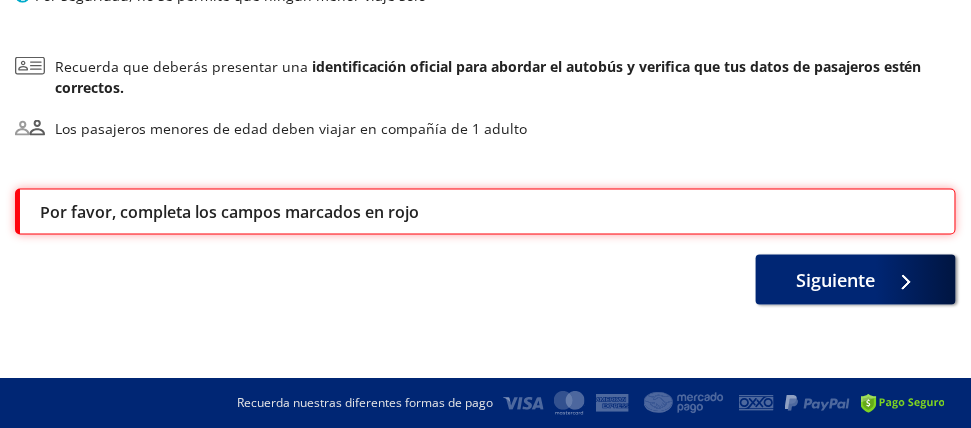 click on "Por favor, completa los campos marcados en rojo" at bounding box center [487, 212] 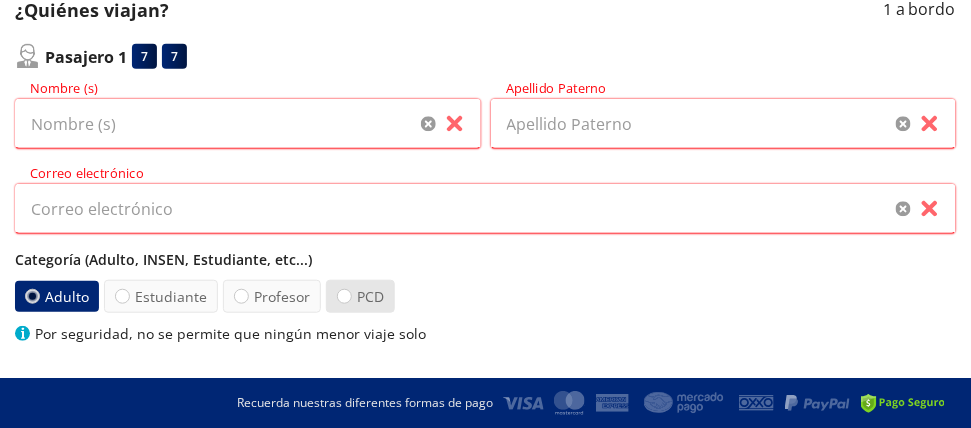 scroll, scrollTop: 222, scrollLeft: 0, axis: vertical 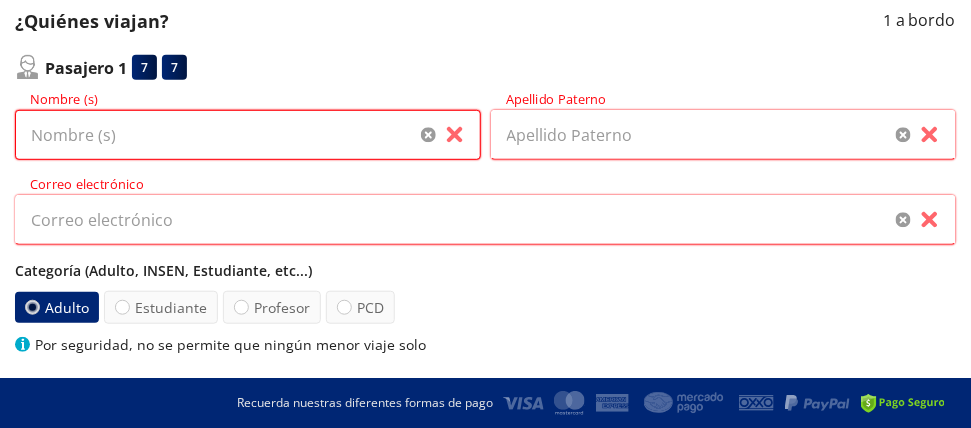 click on "Nombre (s)" at bounding box center [248, 135] 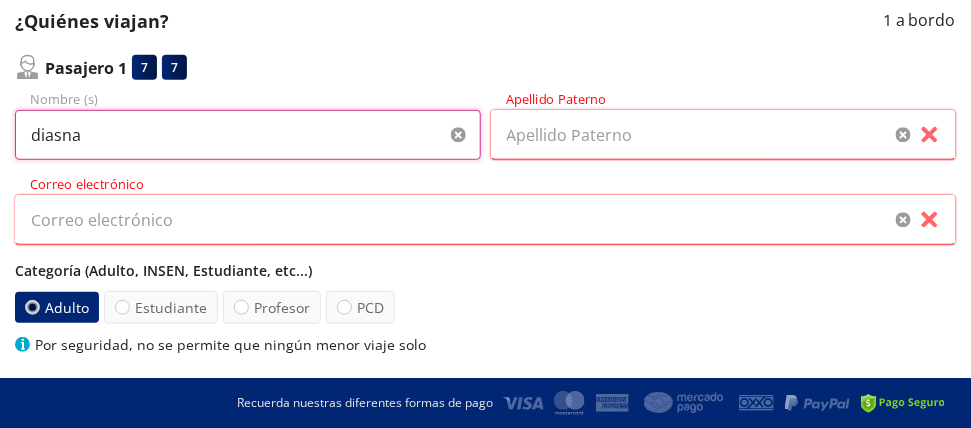 click on "diasna" at bounding box center [248, 135] 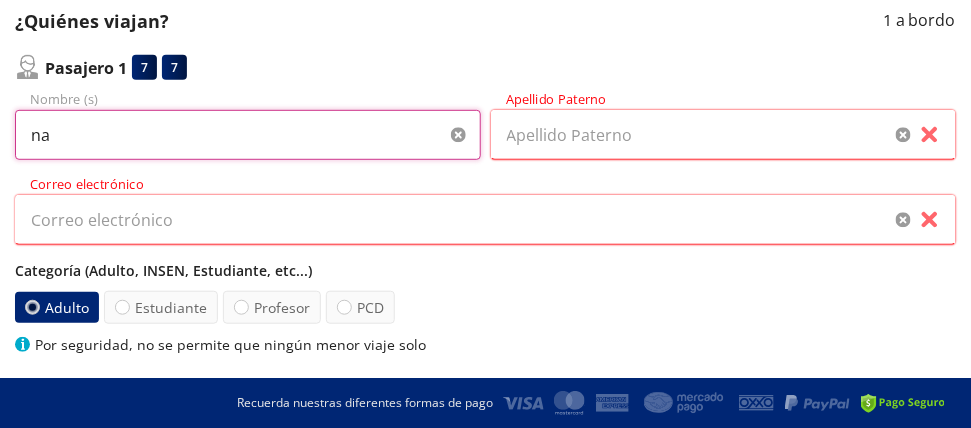 type on "a" 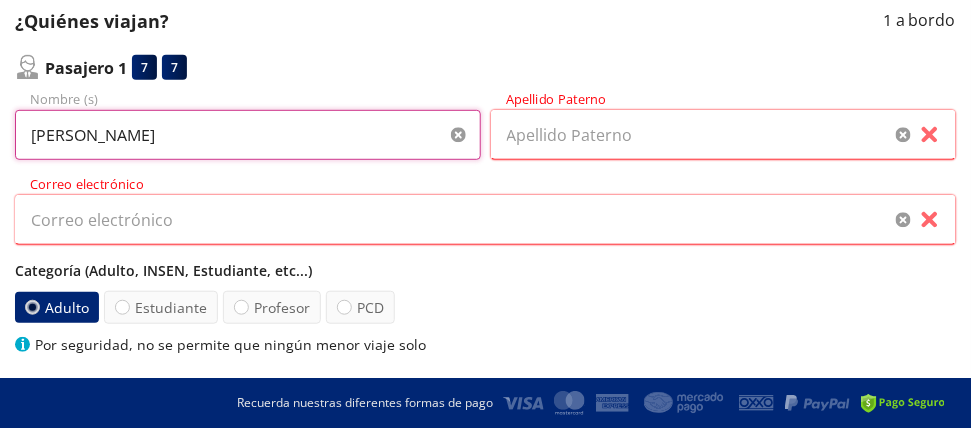 type on "[PERSON_NAME]" 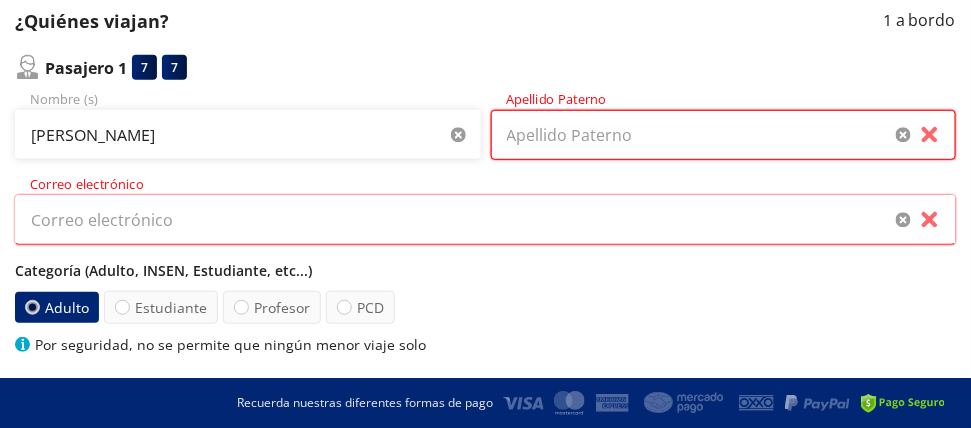 click on "Apellido Paterno" at bounding box center [724, 135] 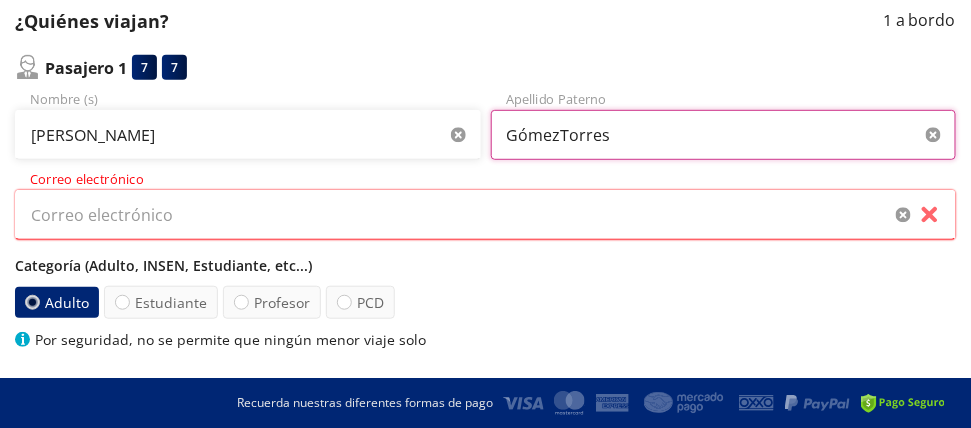 click on "GómezTorres" at bounding box center (724, 135) 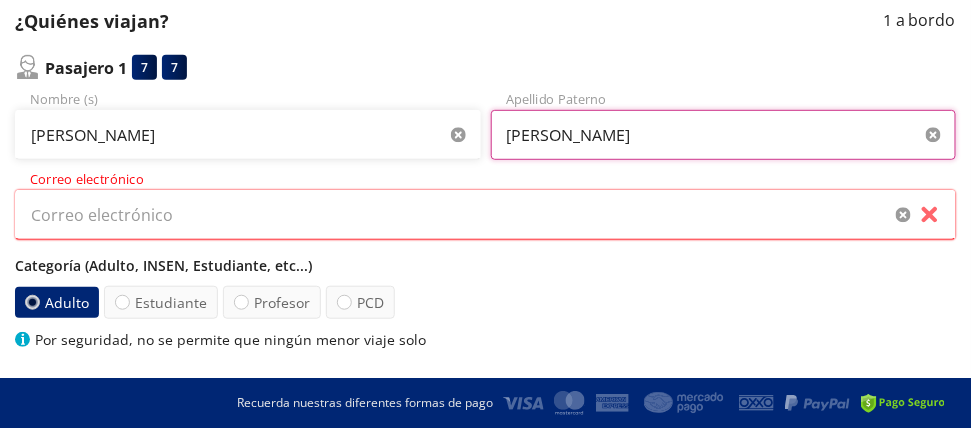 type on "[PERSON_NAME]" 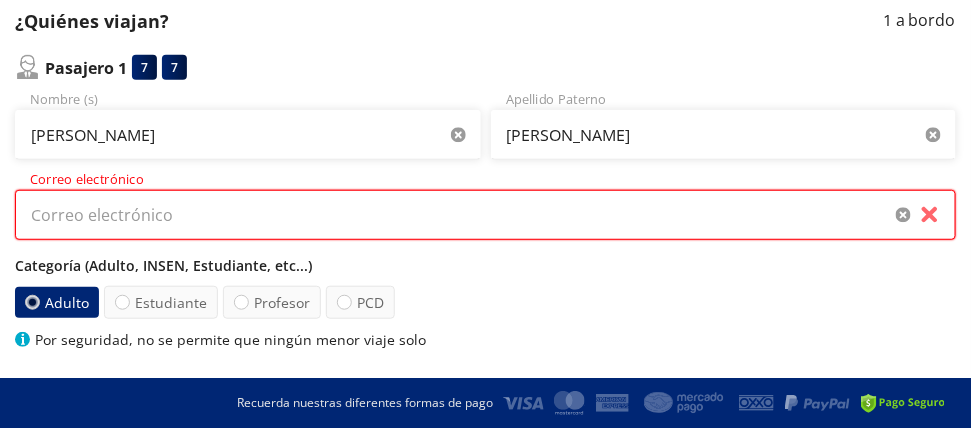 click on "Correo electrónico" at bounding box center [485, 215] 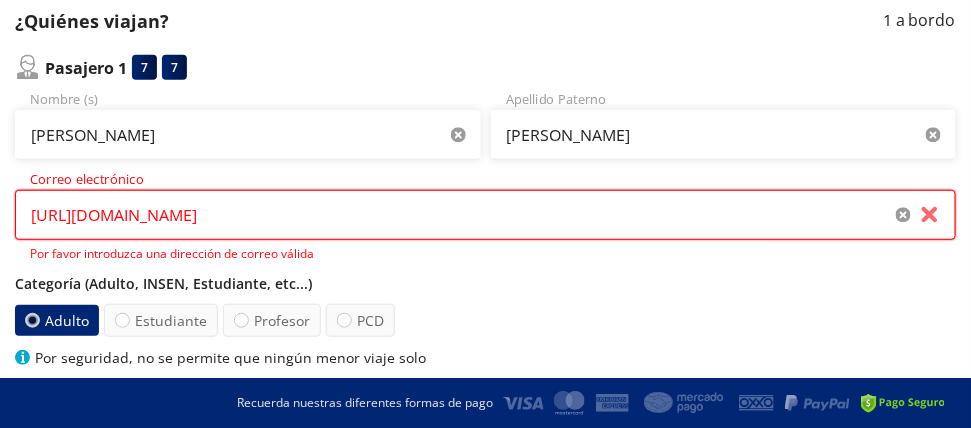 click on "[URL][DOMAIN_NAME]" at bounding box center (485, 215) 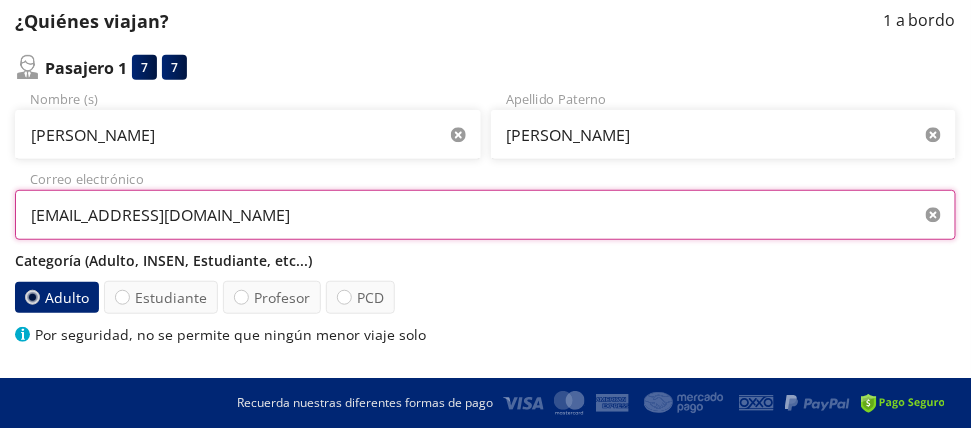 scroll, scrollTop: 297, scrollLeft: 0, axis: vertical 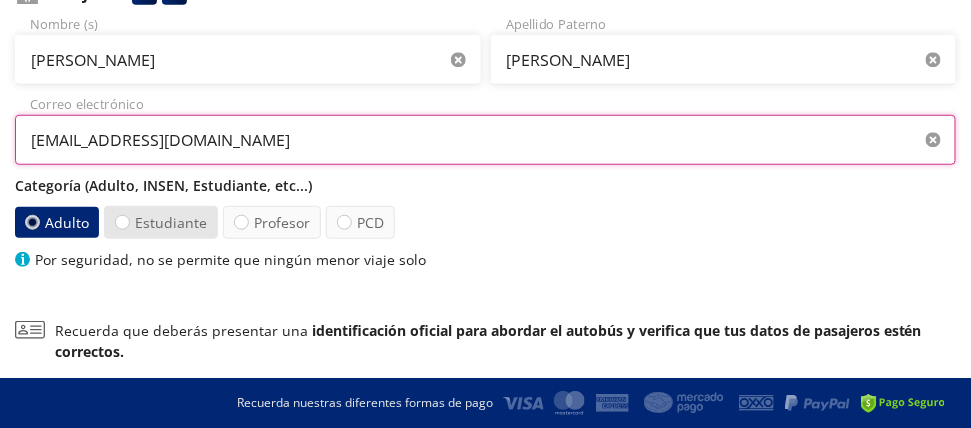 type on "[EMAIL_ADDRESS][DOMAIN_NAME]" 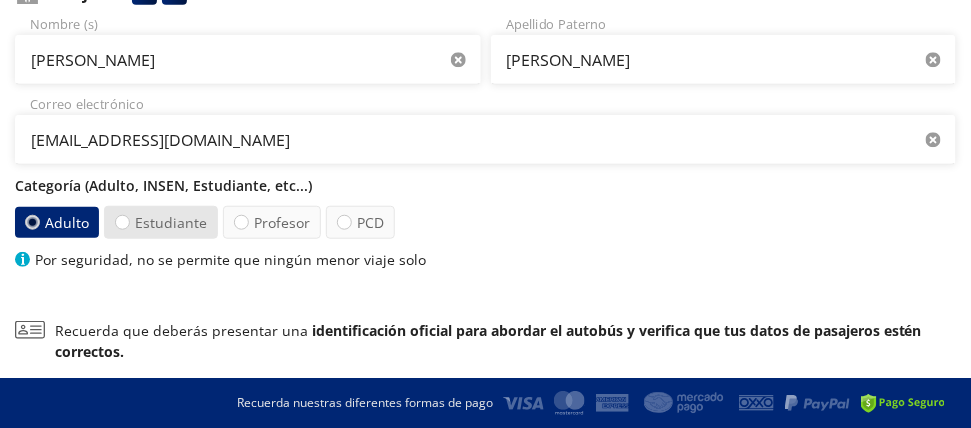 click on "Estudiante" at bounding box center [161, 222] 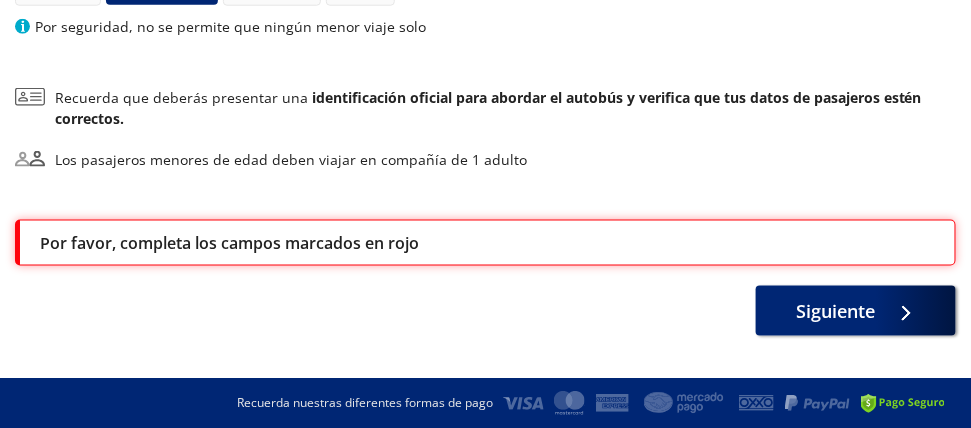 scroll, scrollTop: 562, scrollLeft: 0, axis: vertical 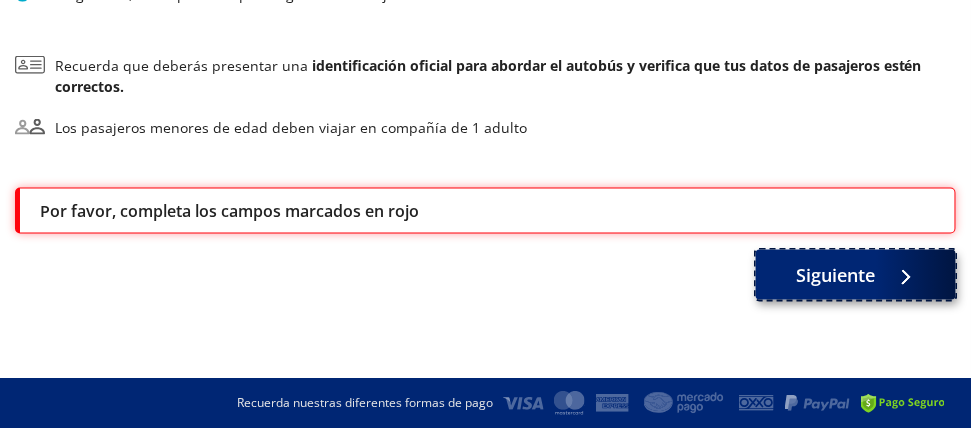 click on "Siguiente" at bounding box center [836, 275] 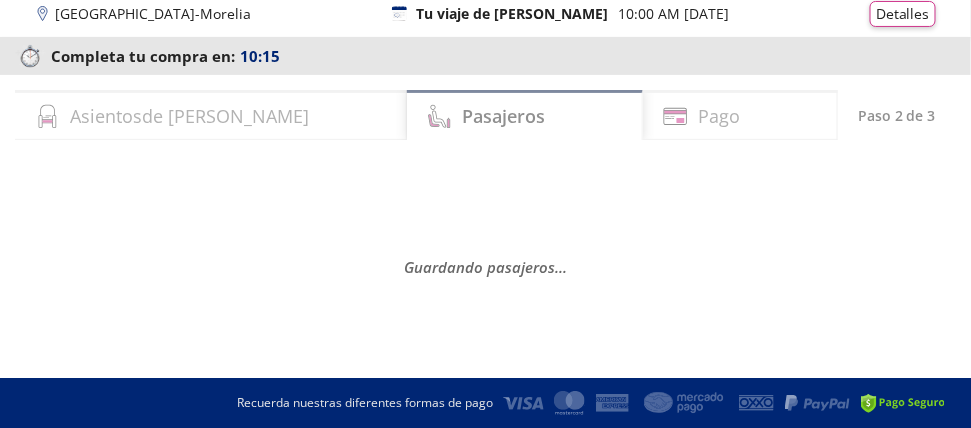 scroll, scrollTop: 77, scrollLeft: 0, axis: vertical 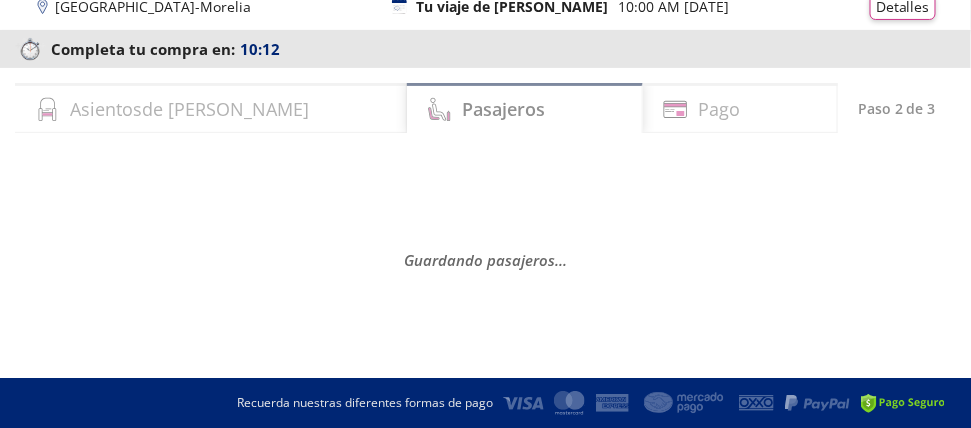 click on "Asientos  de [PERSON_NAME]" at bounding box center (189, 109) 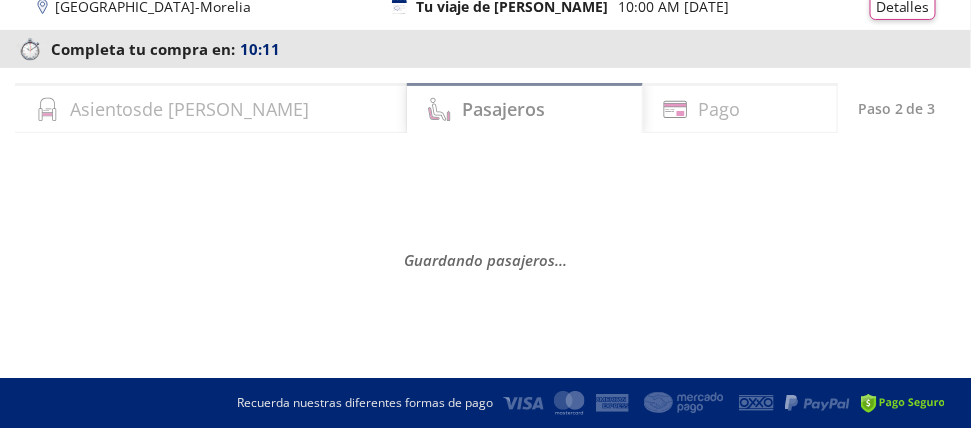 click on "Pasajeros" at bounding box center (503, 109) 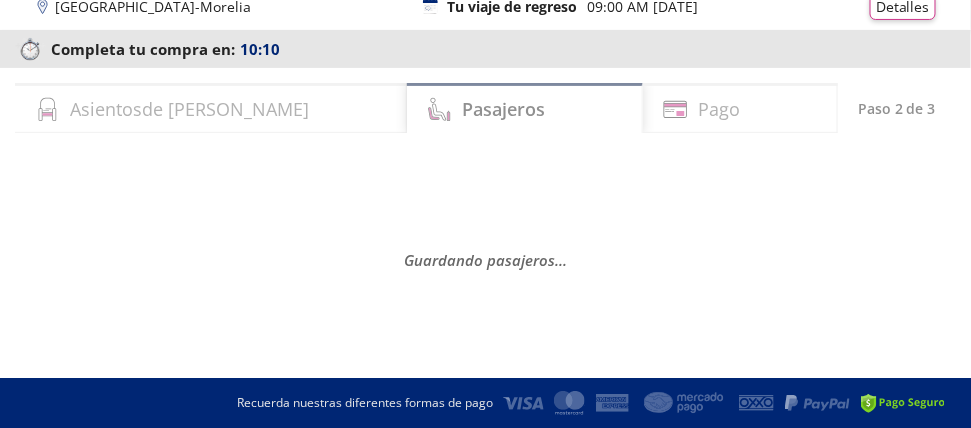 select on "MX" 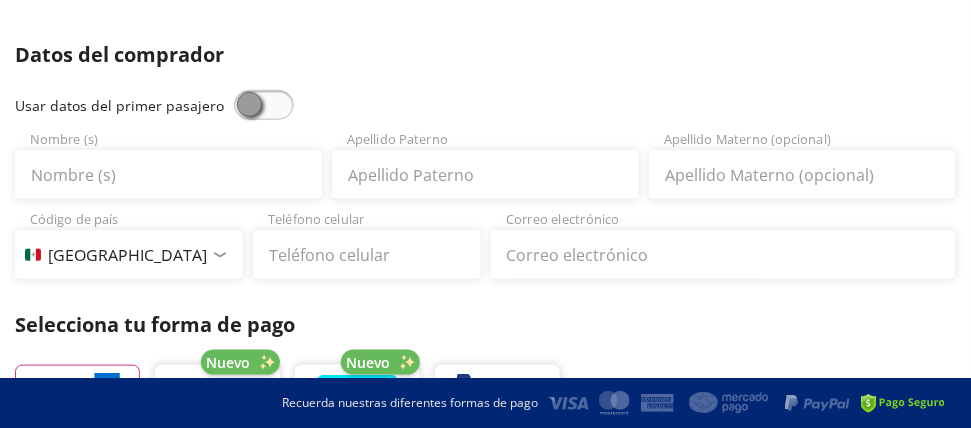 scroll, scrollTop: 375, scrollLeft: 0, axis: vertical 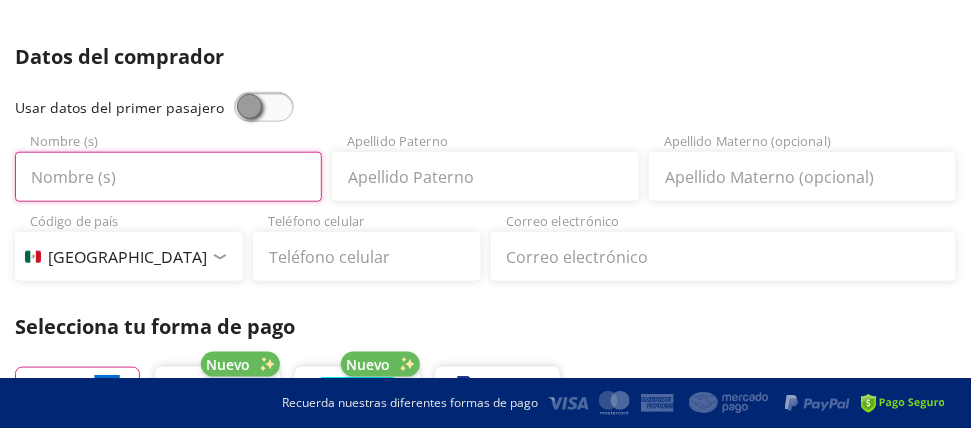 click on "Nombre (s)" at bounding box center [168, 177] 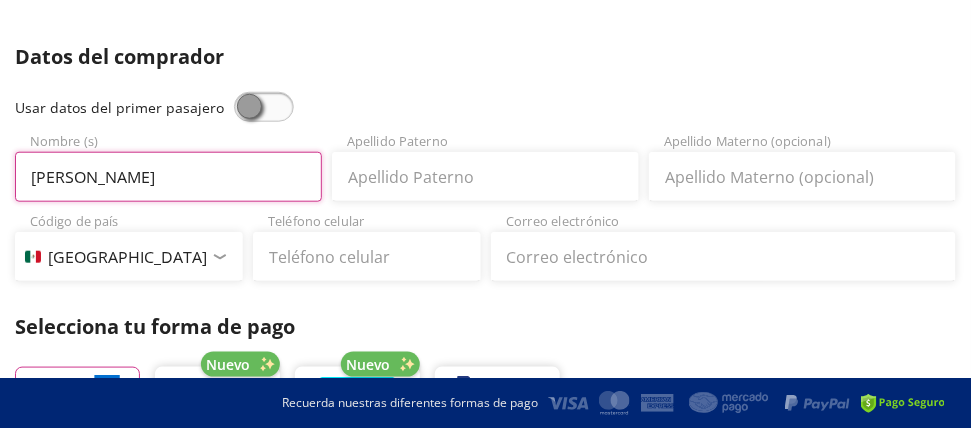 type on "[PERSON_NAME]" 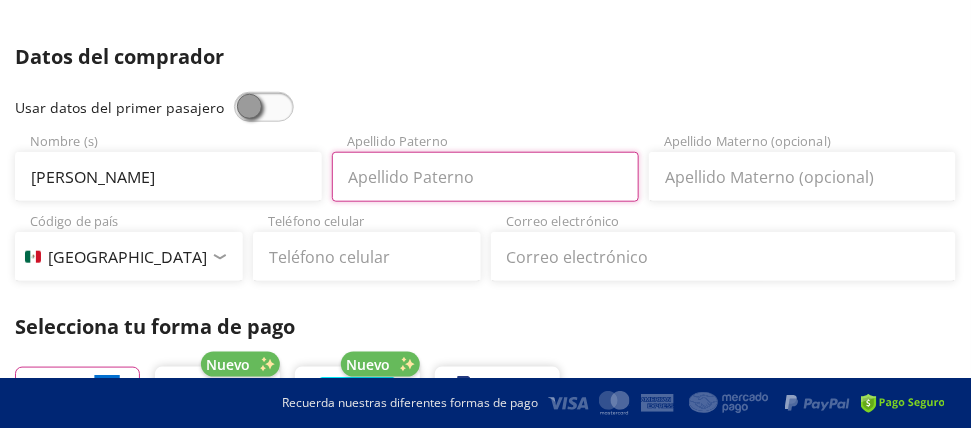 click on "Apellido Paterno" at bounding box center (485, 177) 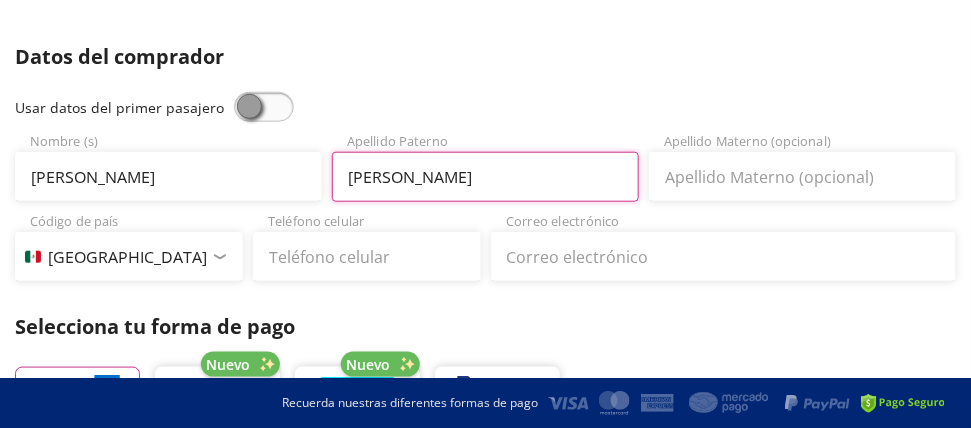 type on "[PERSON_NAME]" 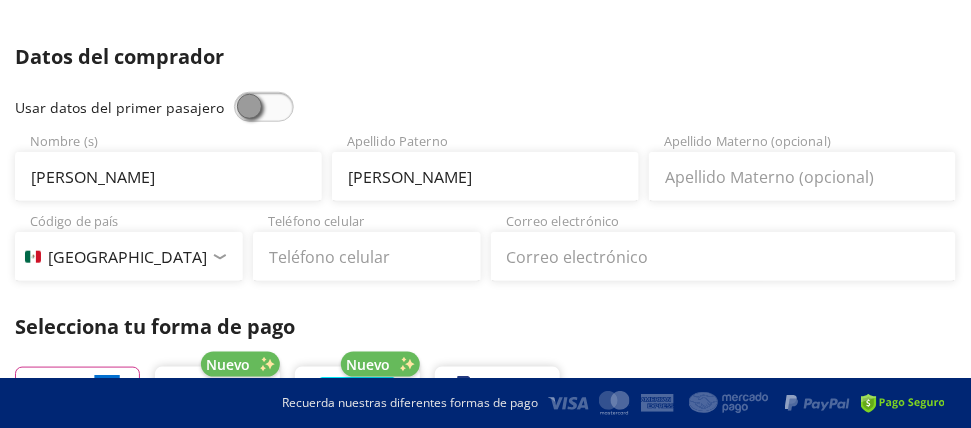 drag, startPoint x: 711, startPoint y: 204, endPoint x: 715, endPoint y: 176, distance: 28.284271 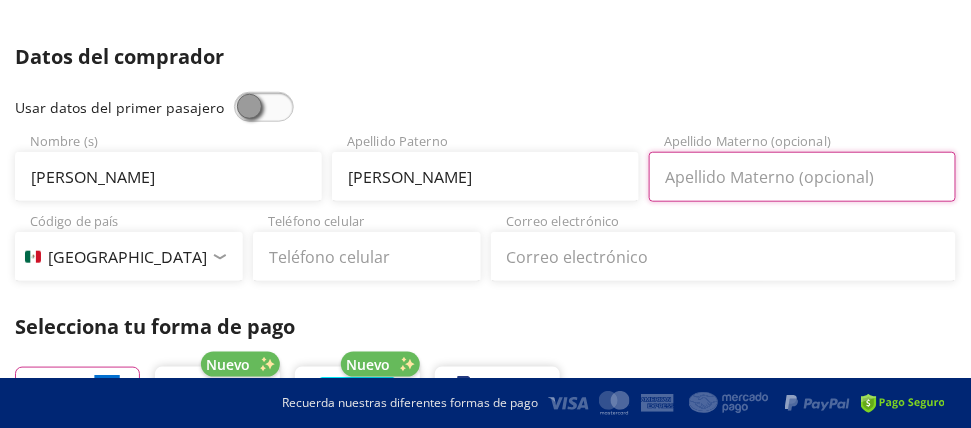 click on "Apellido Materno (opcional)" at bounding box center [802, 177] 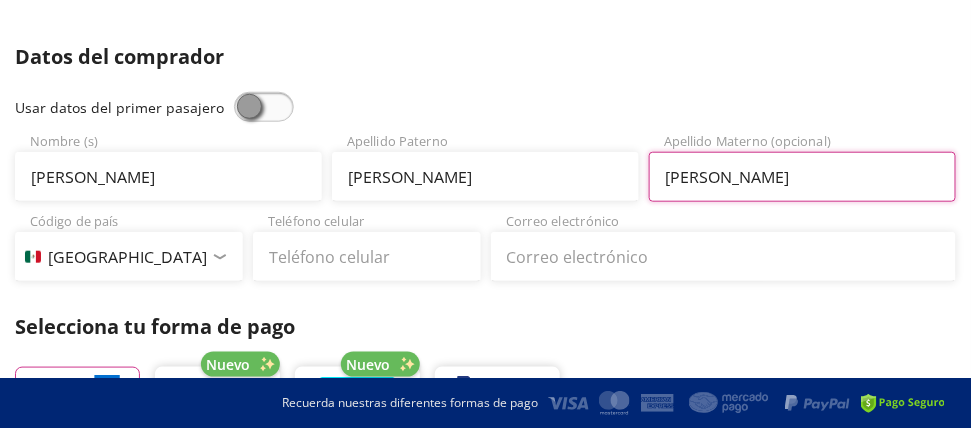 type on "[PERSON_NAME]" 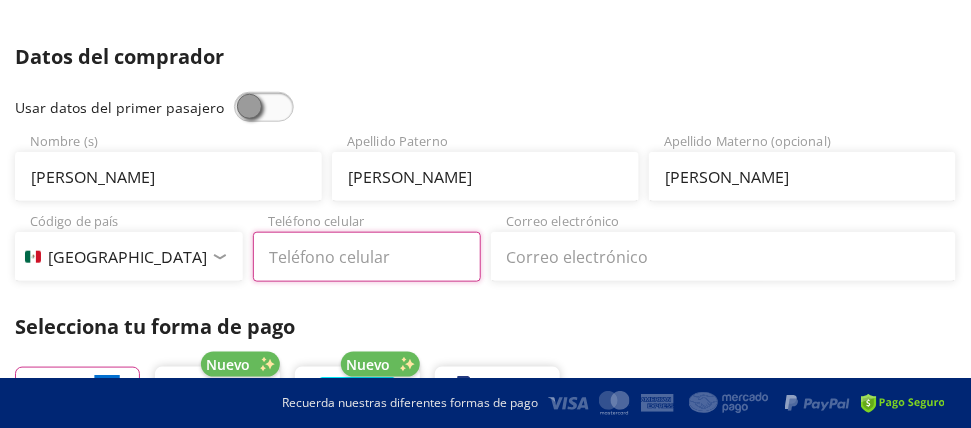 click on "Teléfono celular" at bounding box center [367, 257] 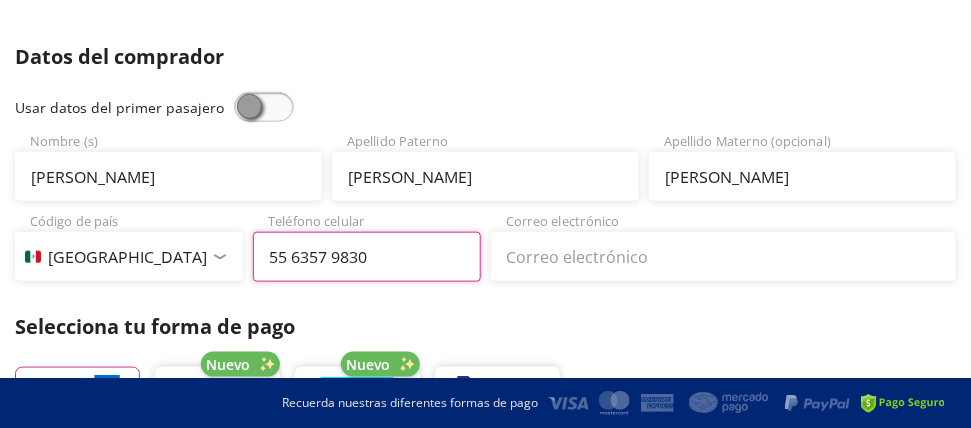 type on "55 6357 9830" 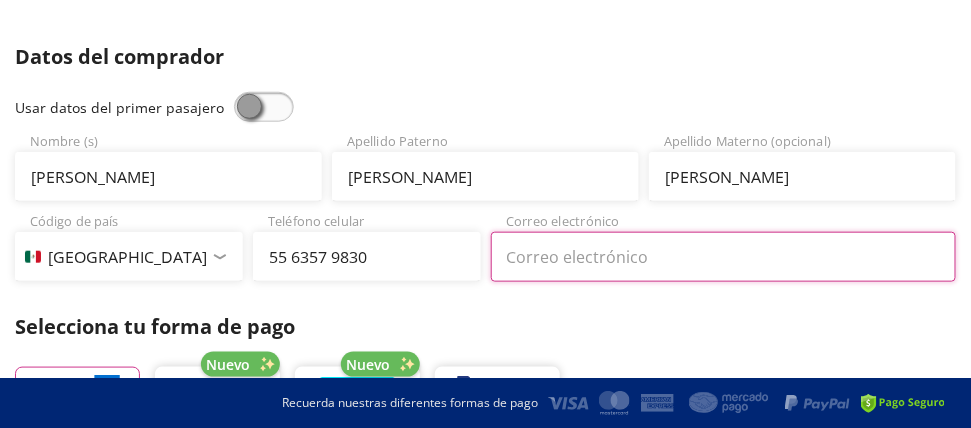 click on "Correo electrónico" at bounding box center [724, 257] 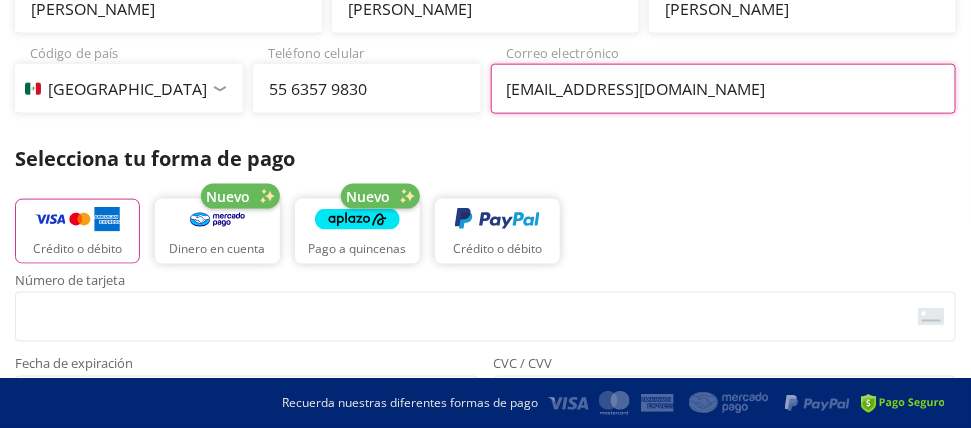 scroll, scrollTop: 548, scrollLeft: 0, axis: vertical 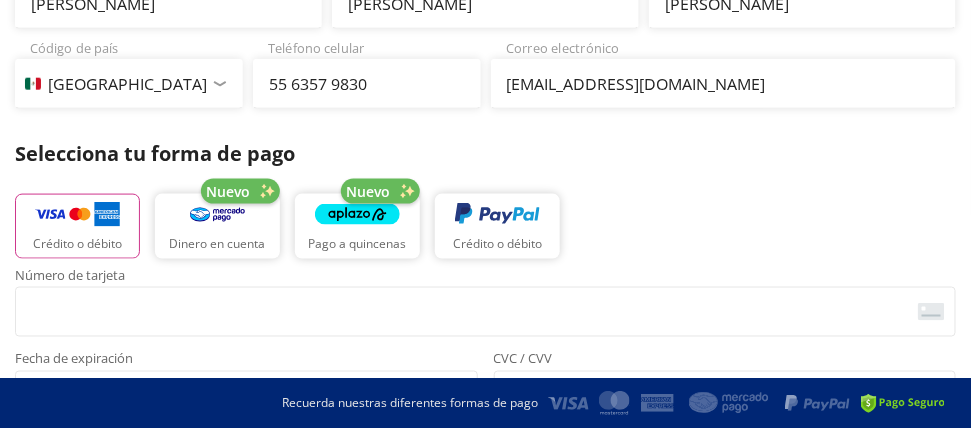 click on "Crédito o débito Nuevo Dinero en cuenta Nuevo Pago a quincenas Crédito o débito" at bounding box center [485, 224] 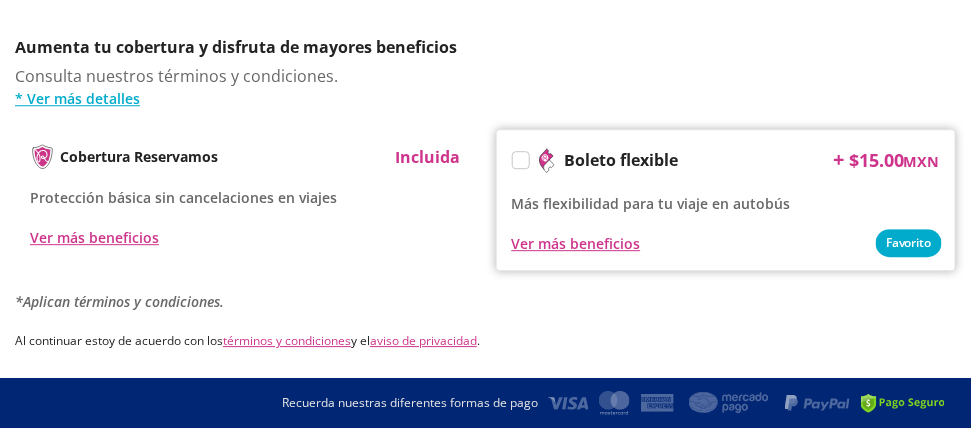 scroll, scrollTop: 1376, scrollLeft: 0, axis: vertical 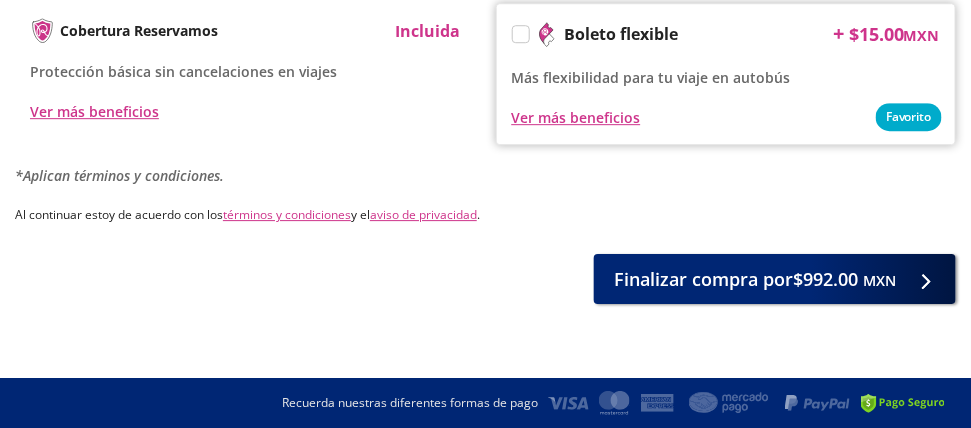 click on "Al continuar estoy de acuerdo con los  términos y condiciones  y el  aviso de privacidad ." at bounding box center [485, 215] 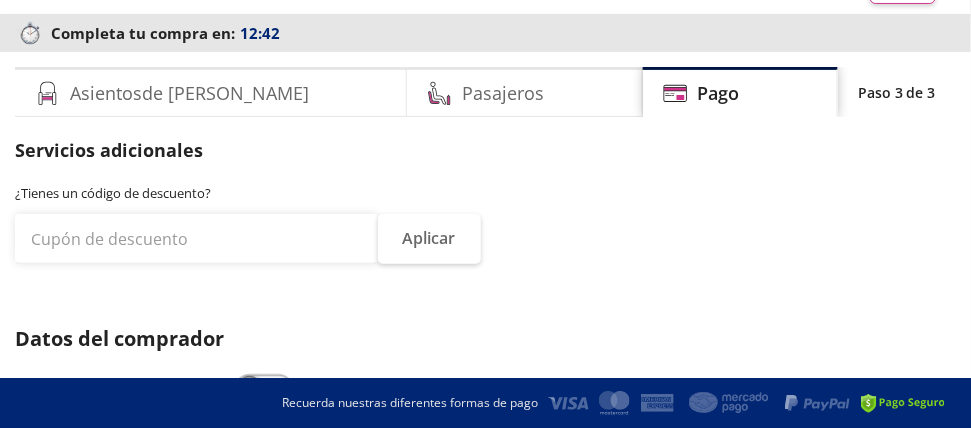 scroll, scrollTop: 0, scrollLeft: 0, axis: both 